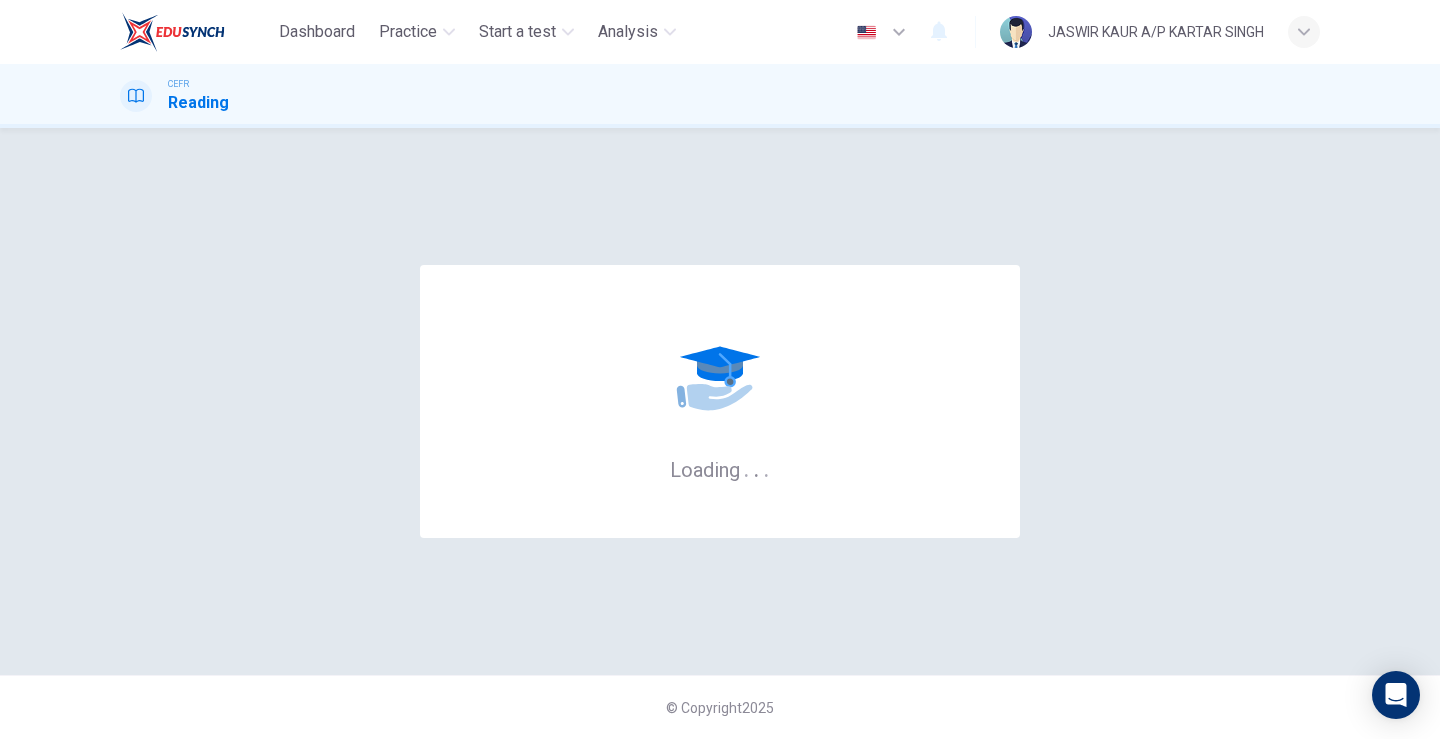 scroll, scrollTop: 0, scrollLeft: 0, axis: both 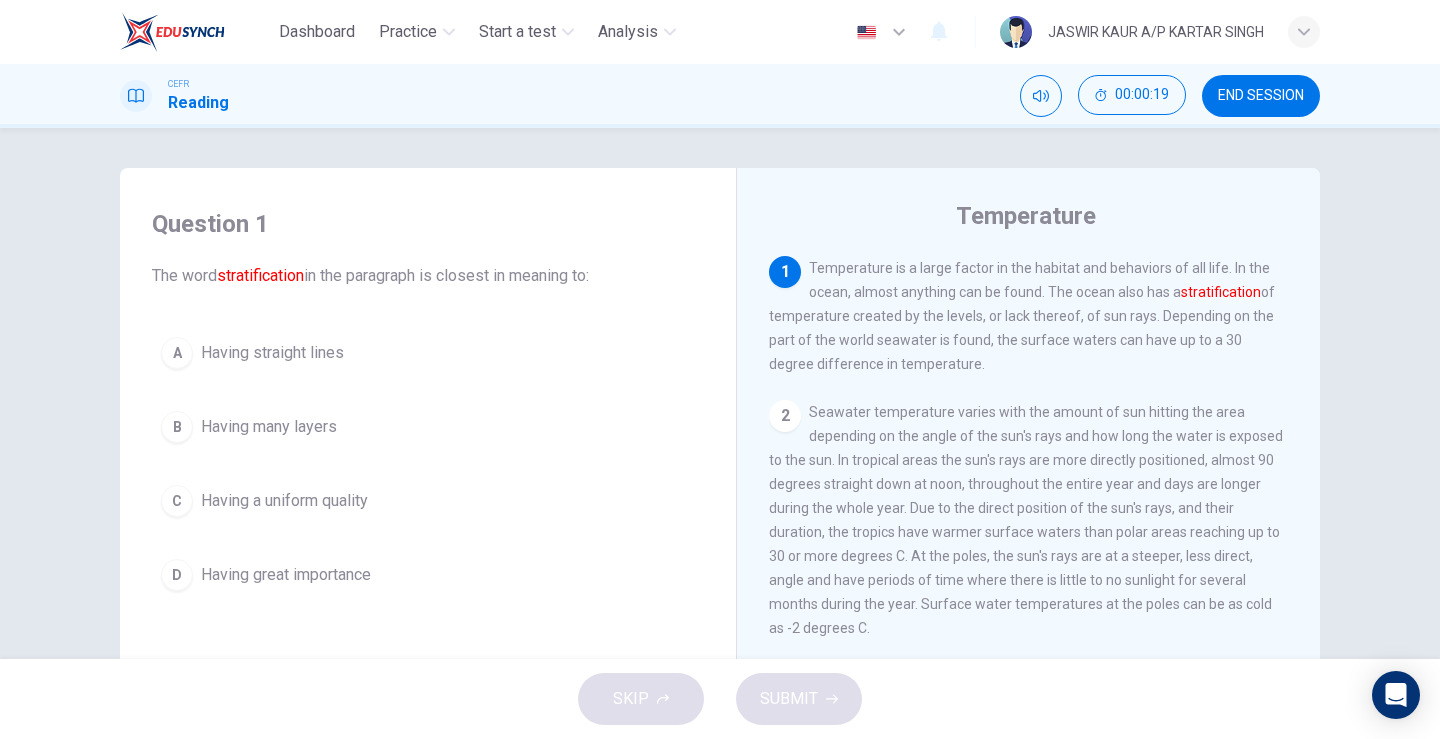 click on "B" at bounding box center [177, 427] 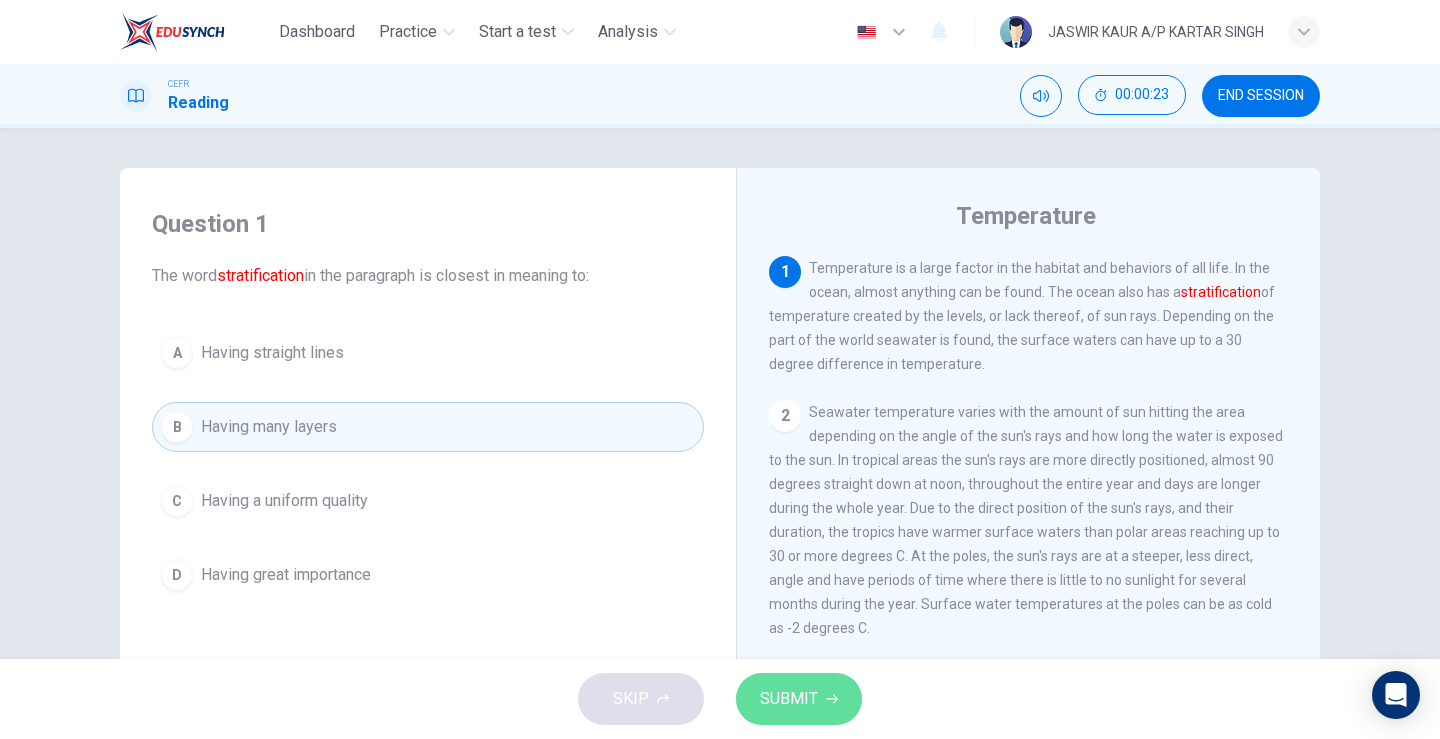 click on "SUBMIT" at bounding box center (799, 699) 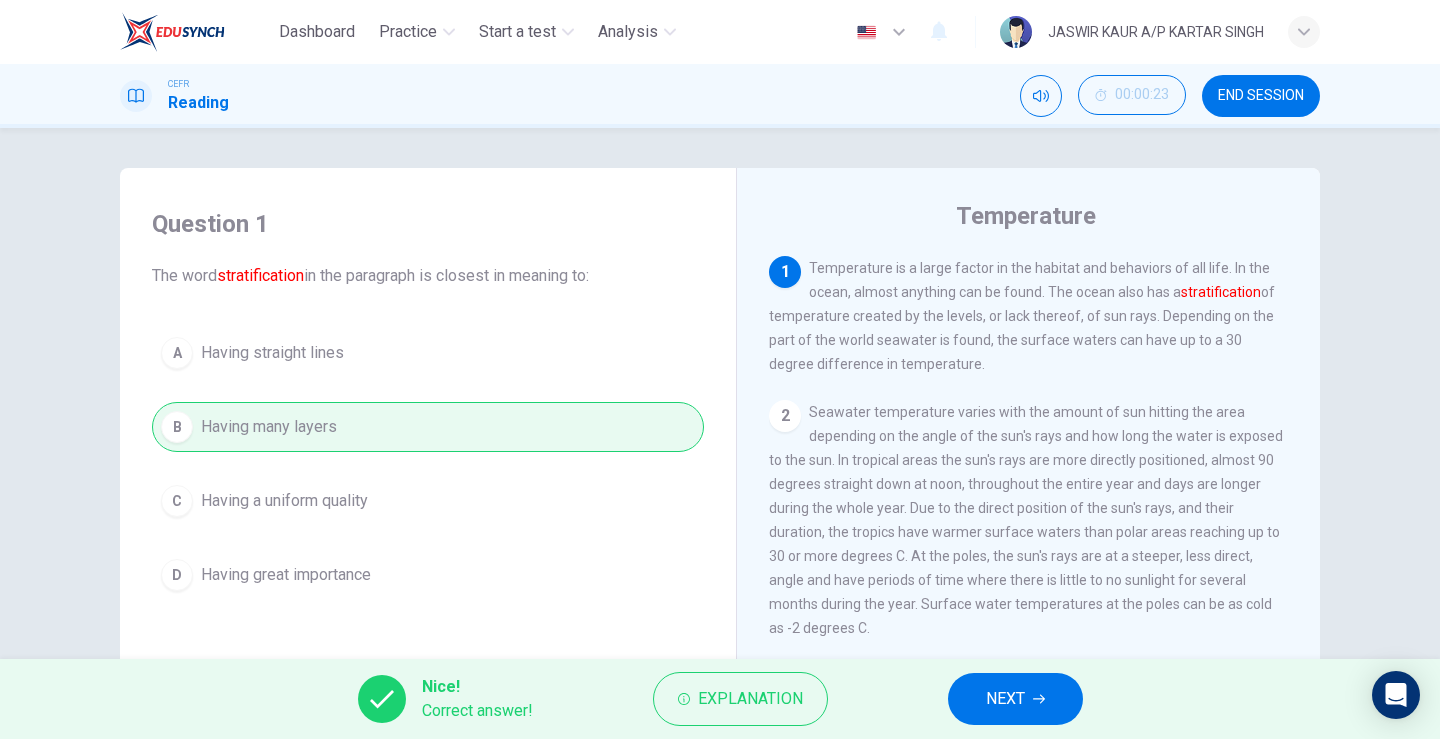 click on "NEXT" at bounding box center [1005, 699] 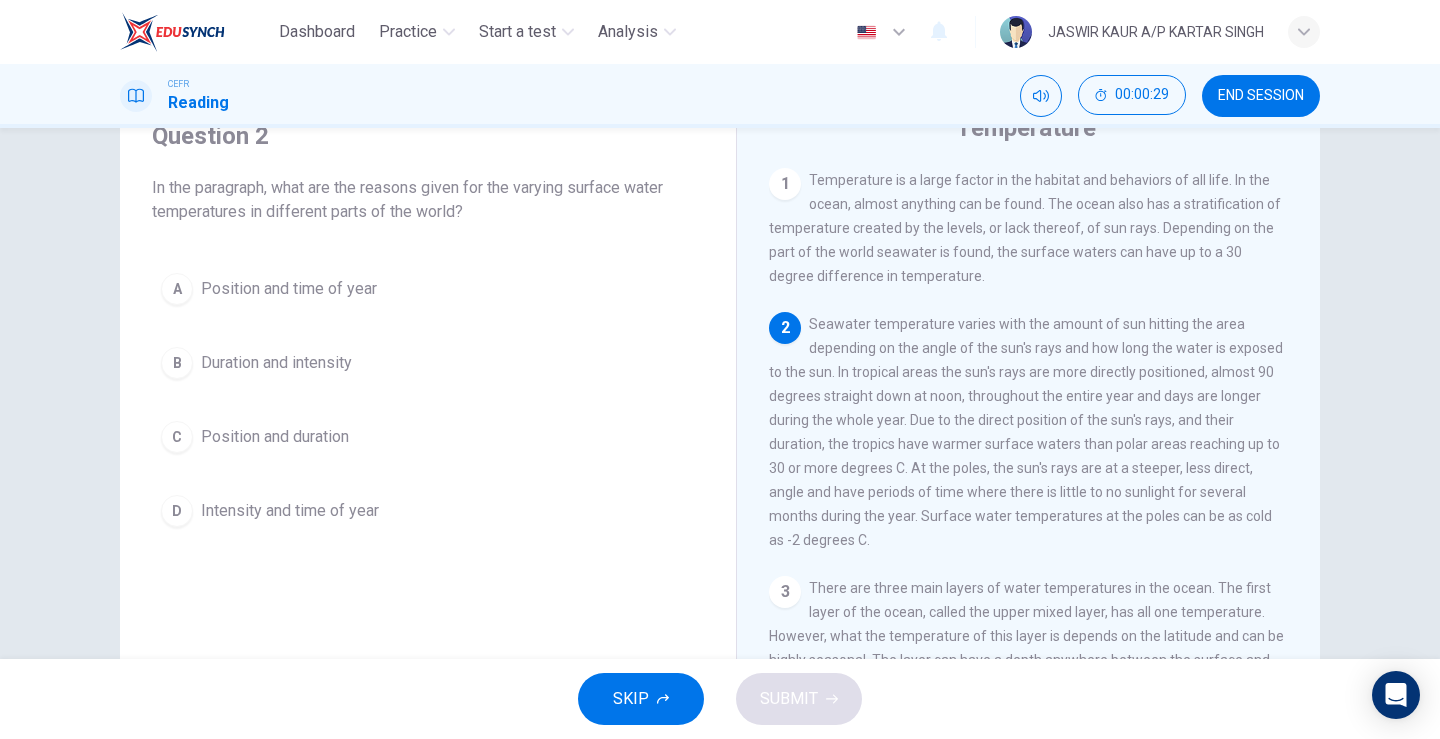 scroll, scrollTop: 100, scrollLeft: 0, axis: vertical 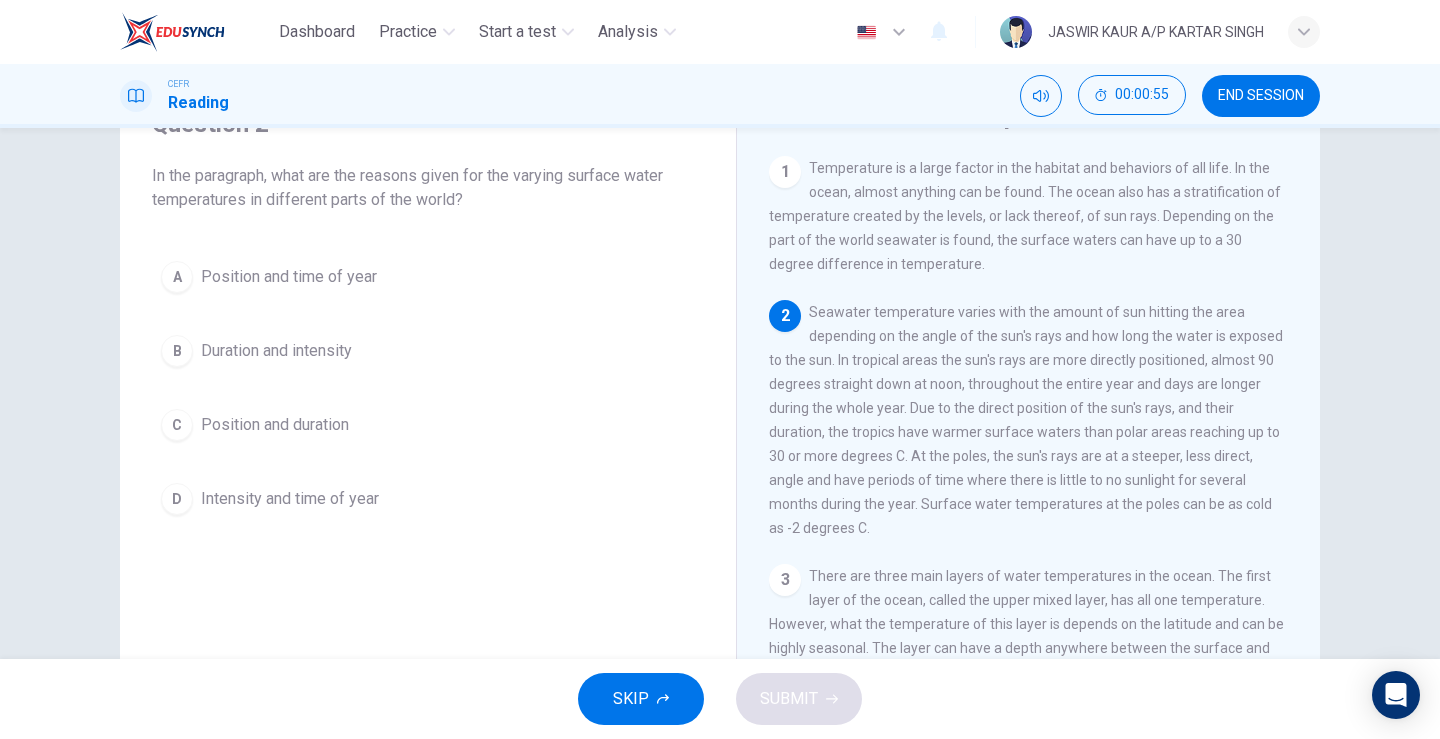 click on "C" at bounding box center (177, 425) 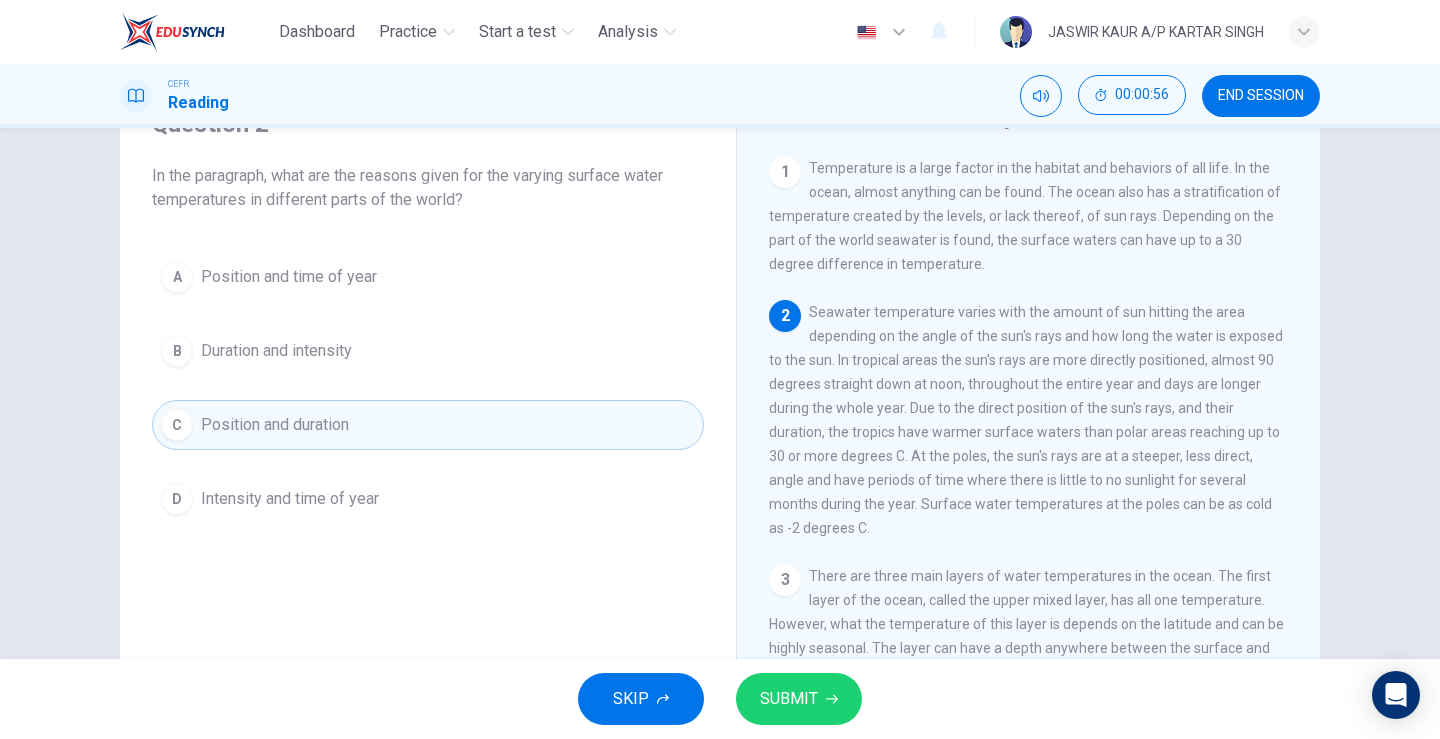 click on "SUBMIT" at bounding box center [789, 699] 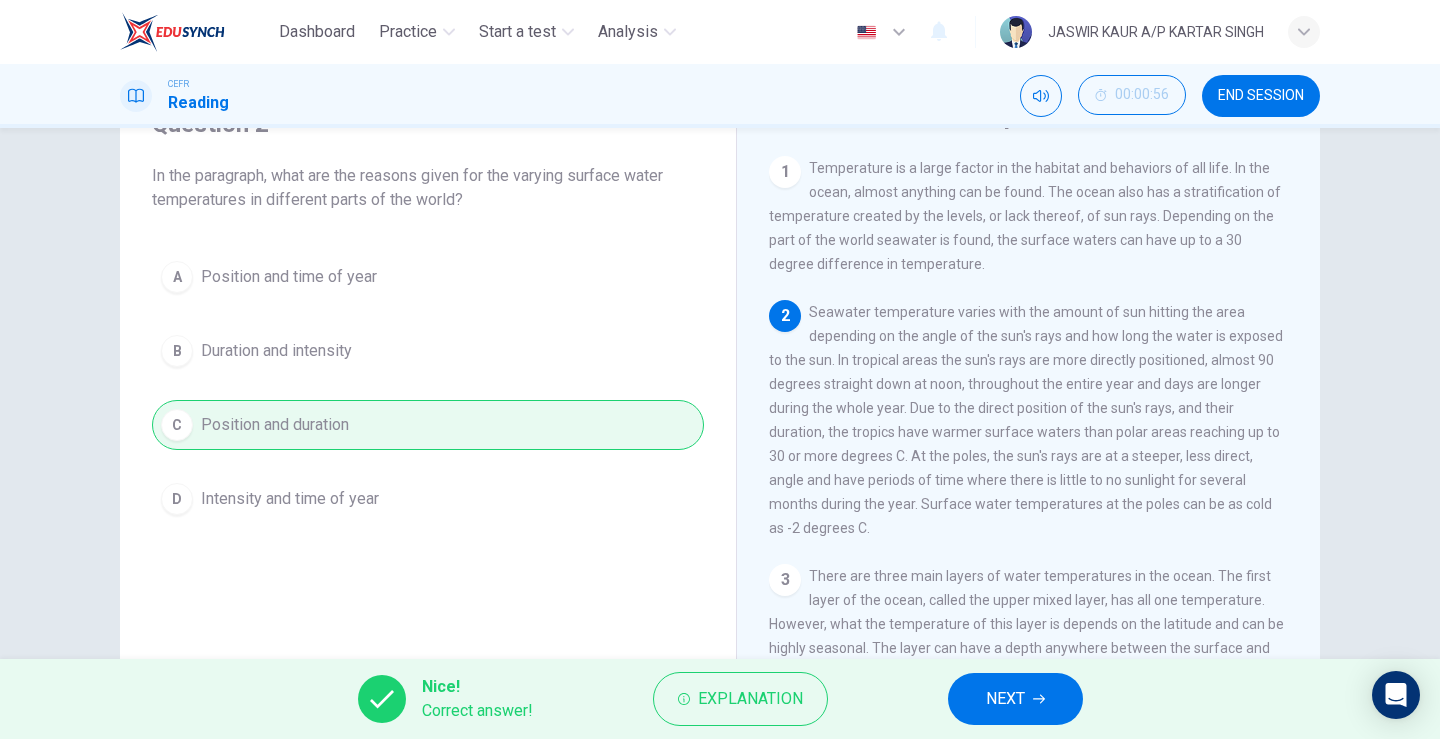 click on "NEXT" at bounding box center (1005, 699) 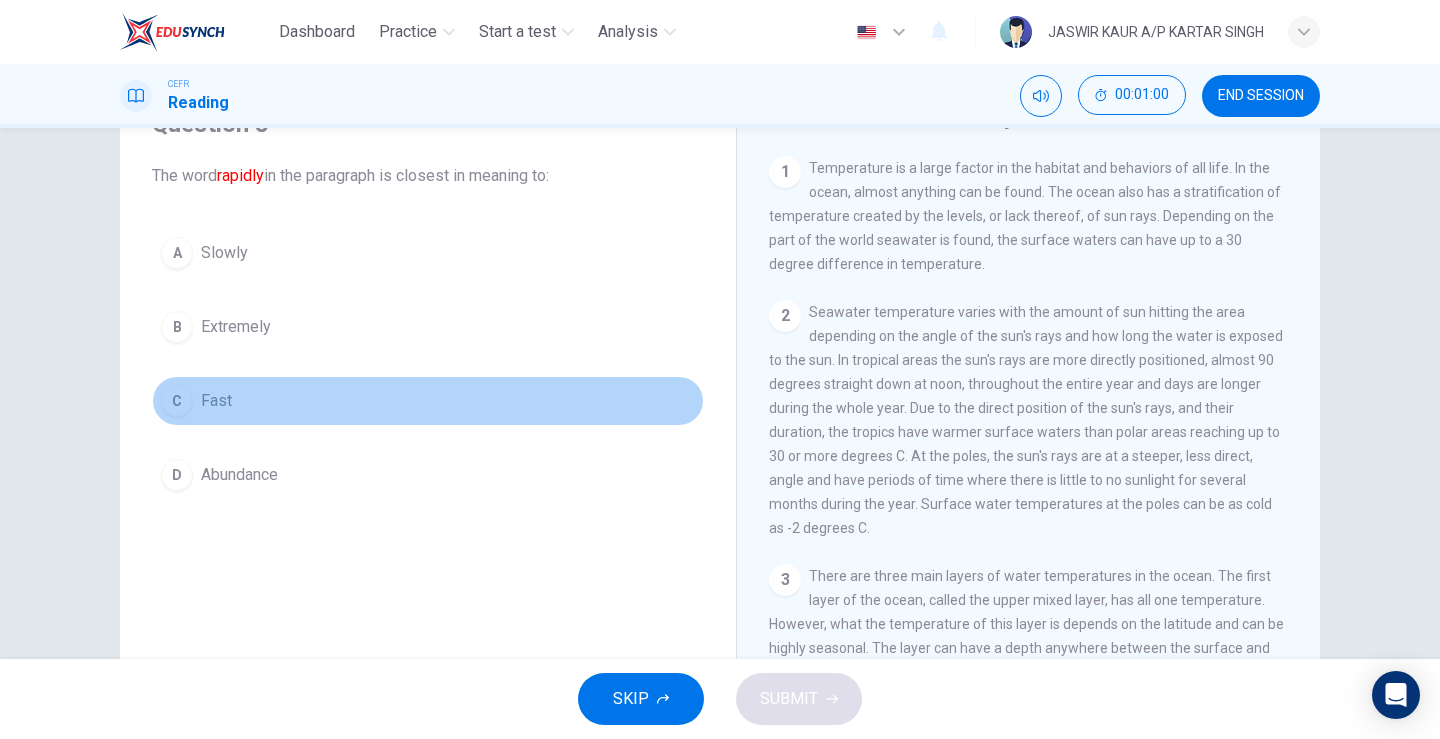 click on "C" at bounding box center (177, 401) 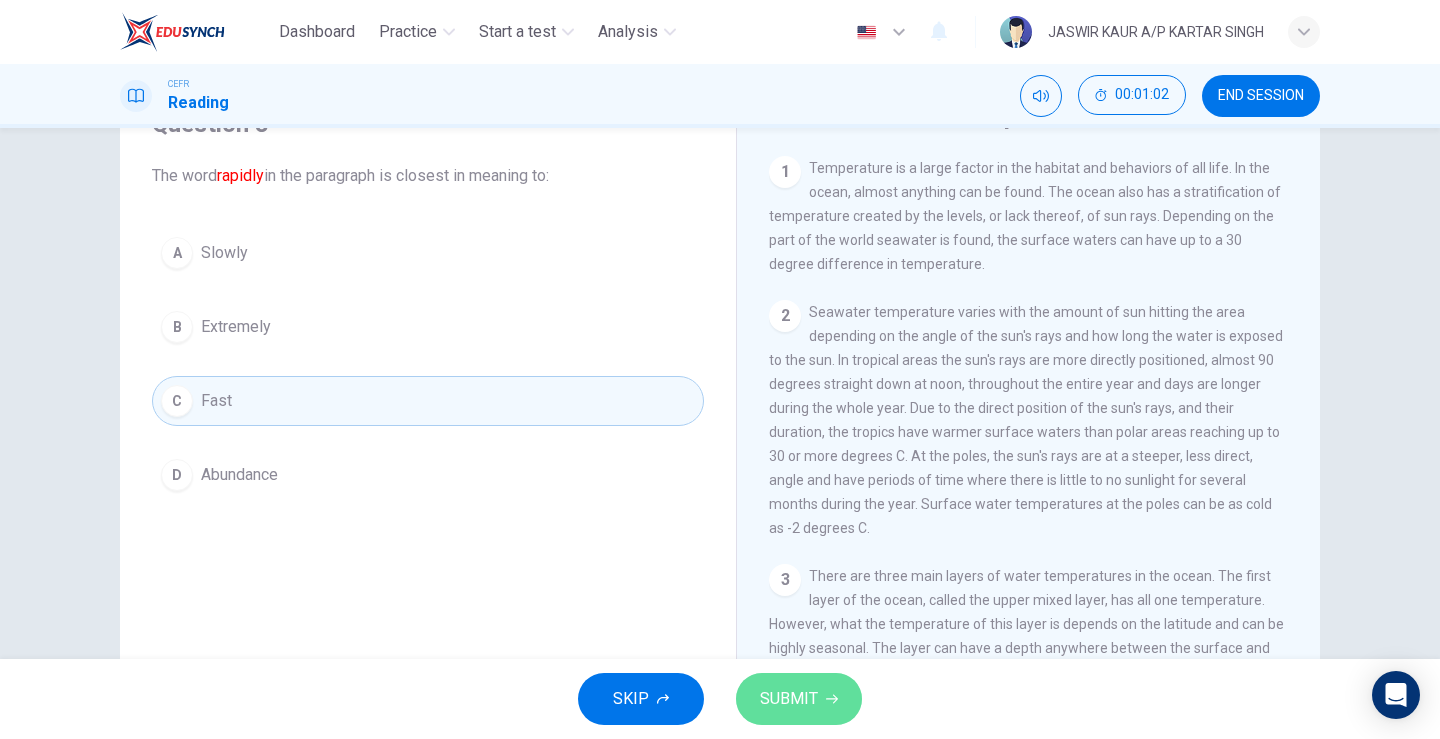 click on "SUBMIT" at bounding box center [799, 699] 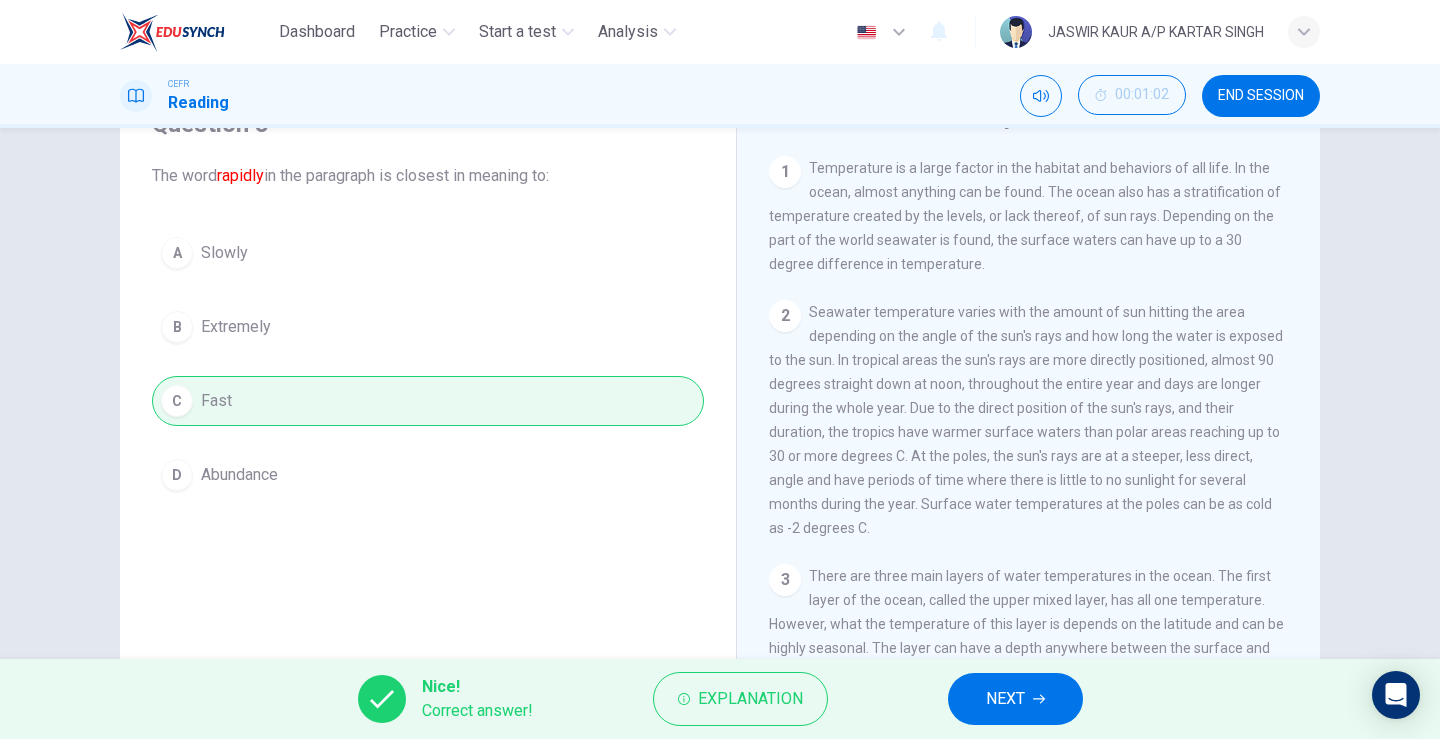 click on "NEXT" at bounding box center [1015, 699] 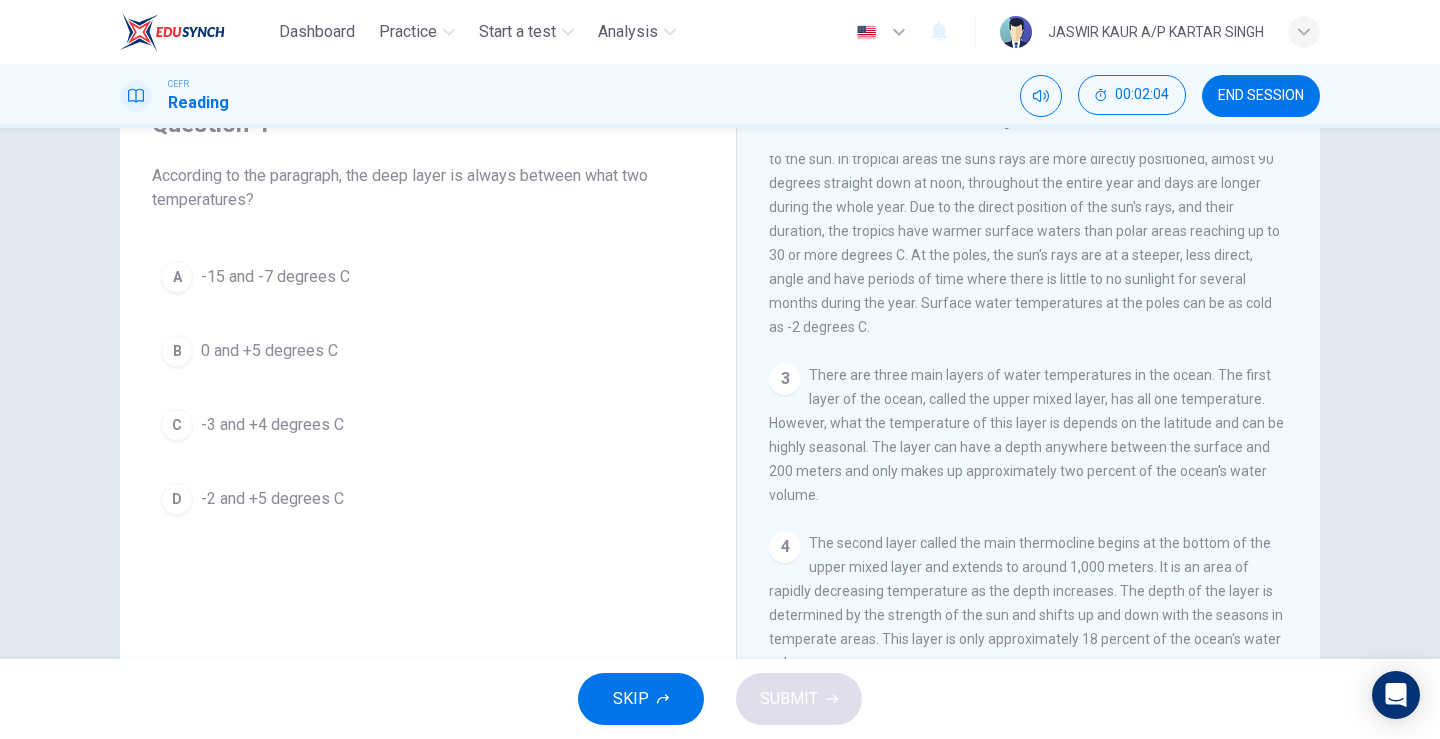 scroll, scrollTop: 200, scrollLeft: 0, axis: vertical 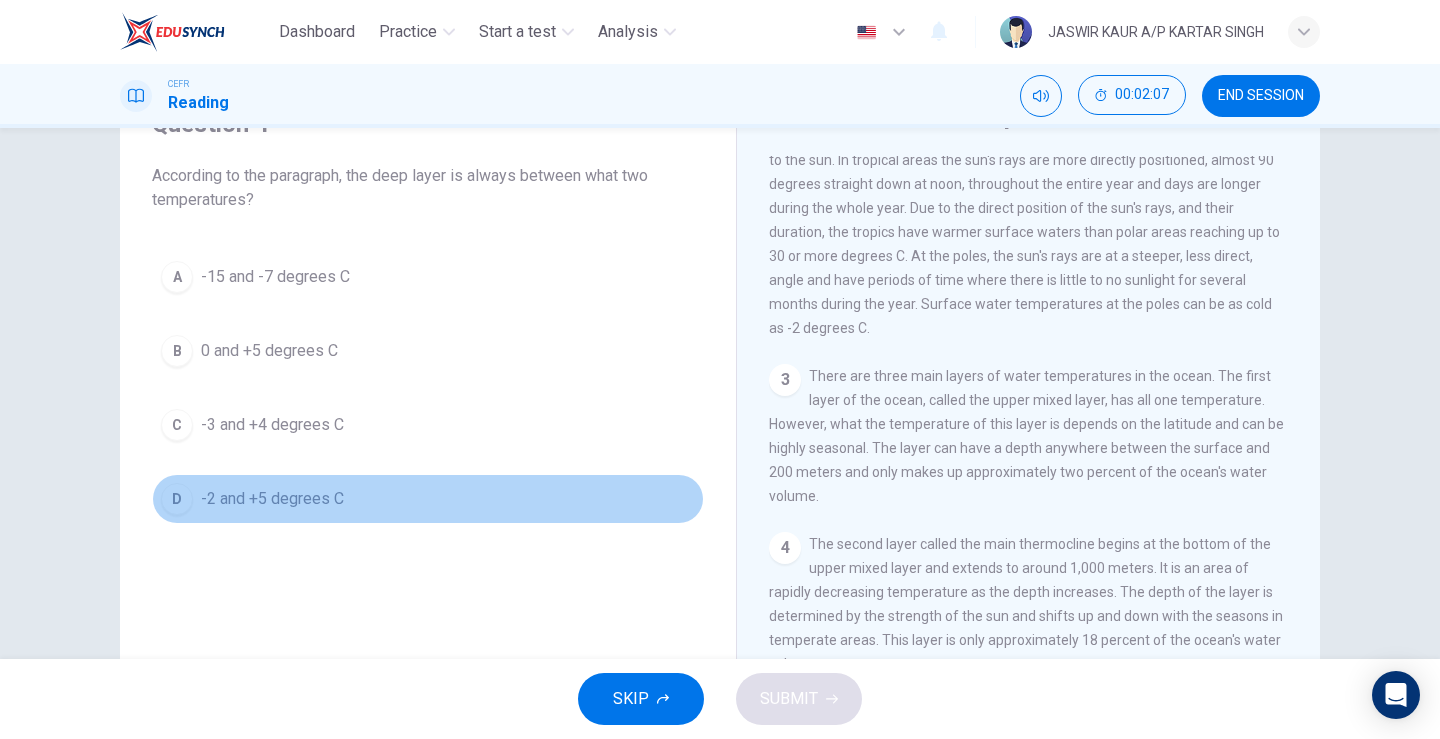 click on "D" at bounding box center (177, 499) 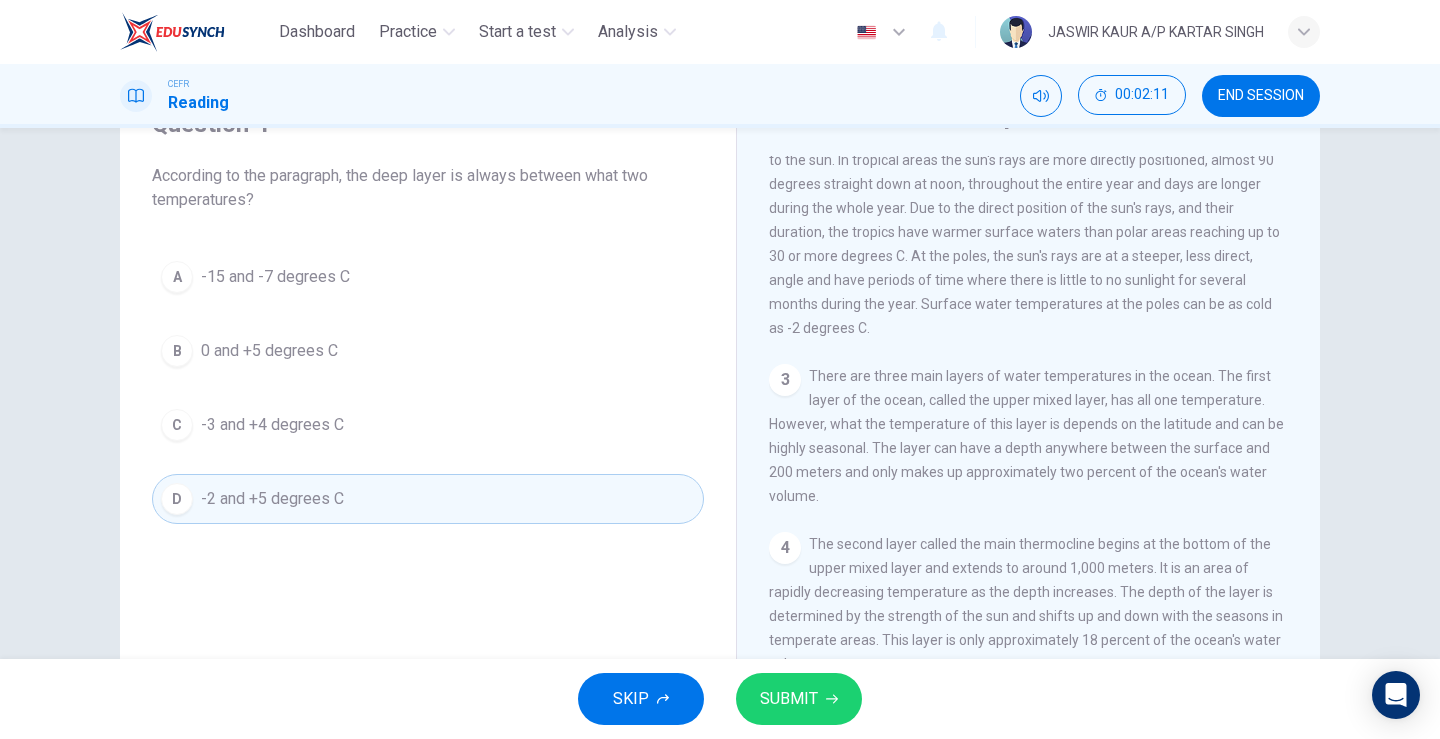 click on "SUBMIT" at bounding box center [799, 699] 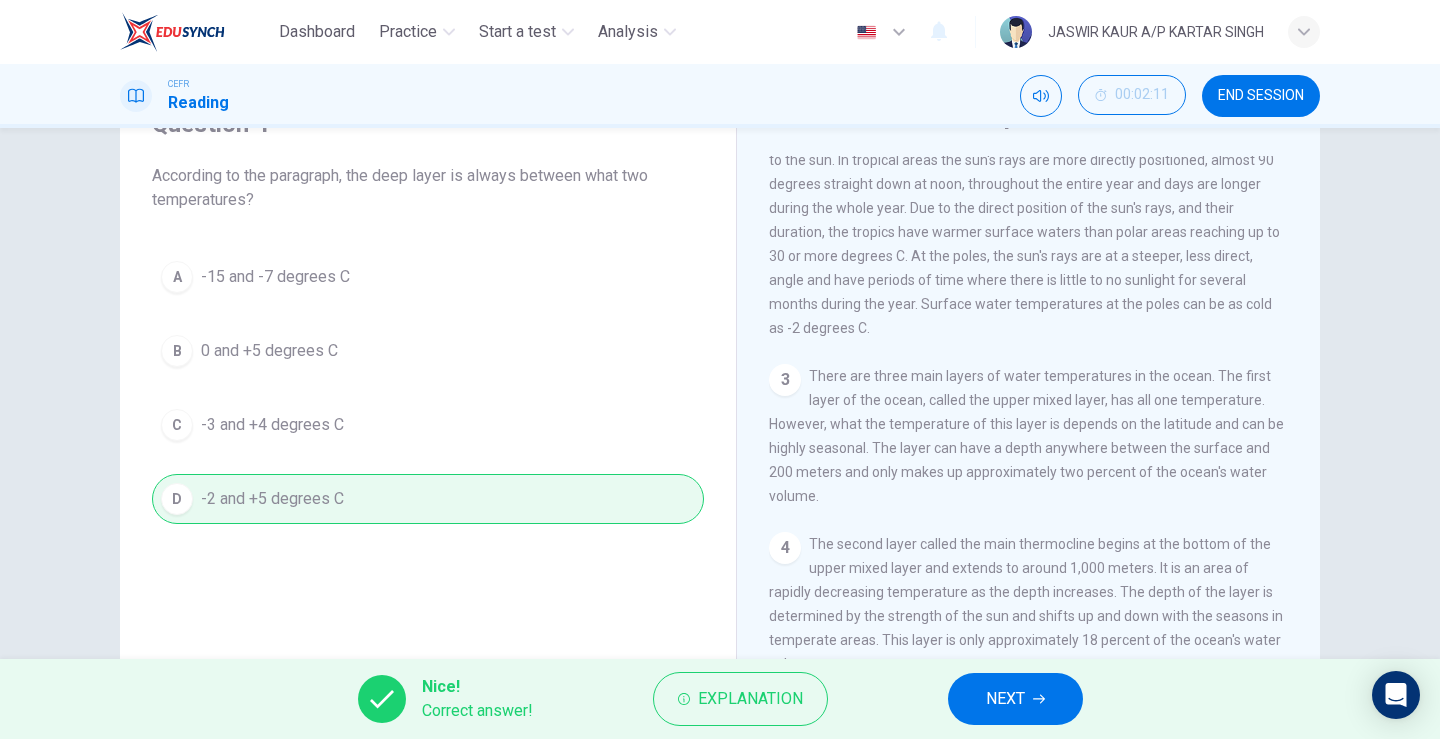 click on "NEXT" at bounding box center [1005, 699] 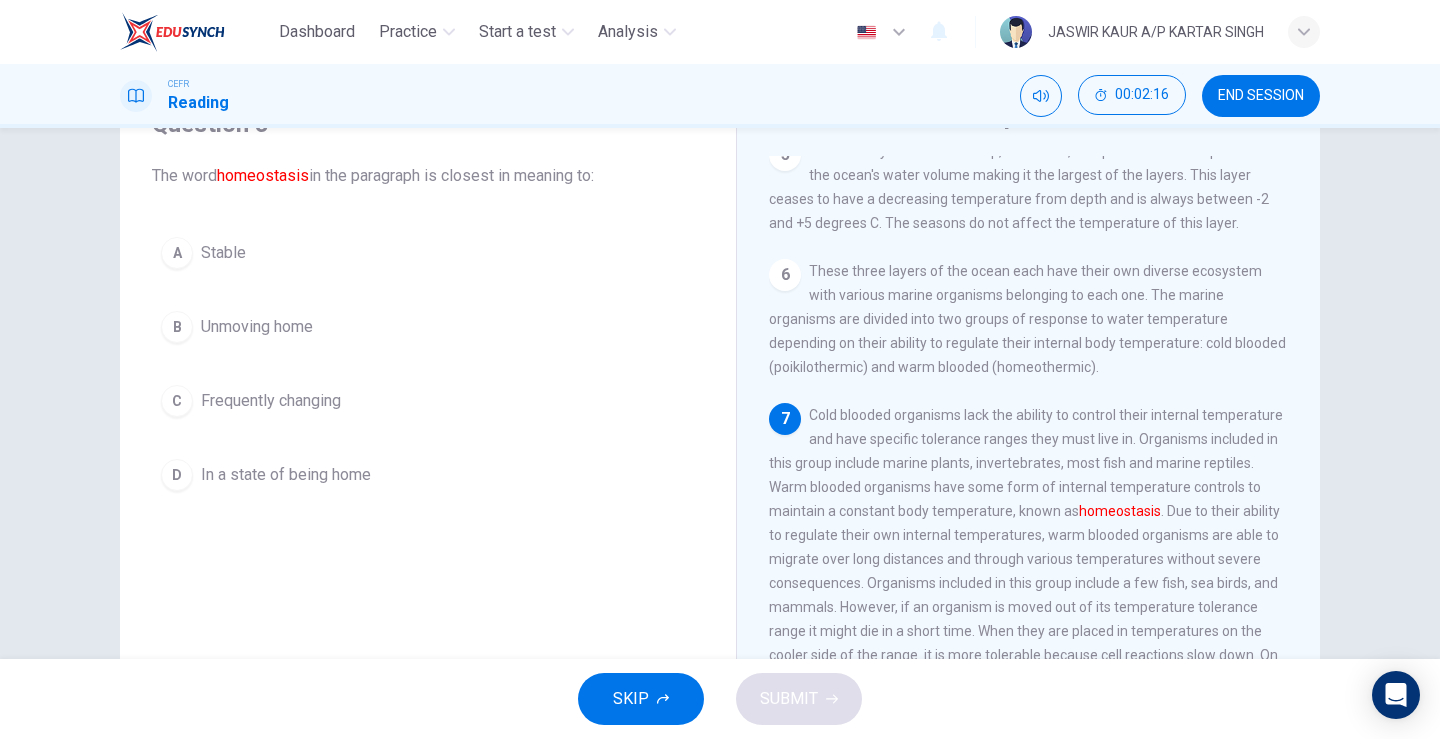 scroll, scrollTop: 811, scrollLeft: 0, axis: vertical 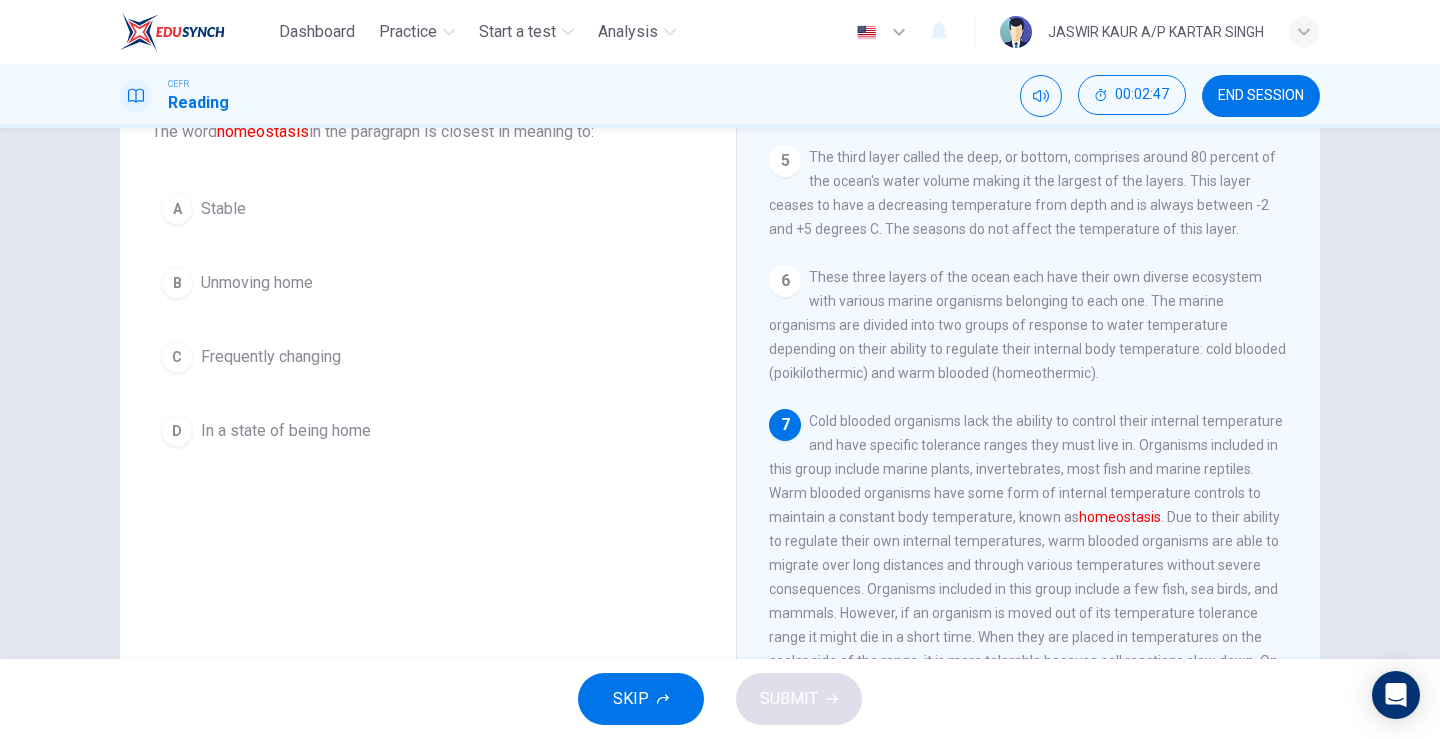 click on "A" at bounding box center [177, 209] 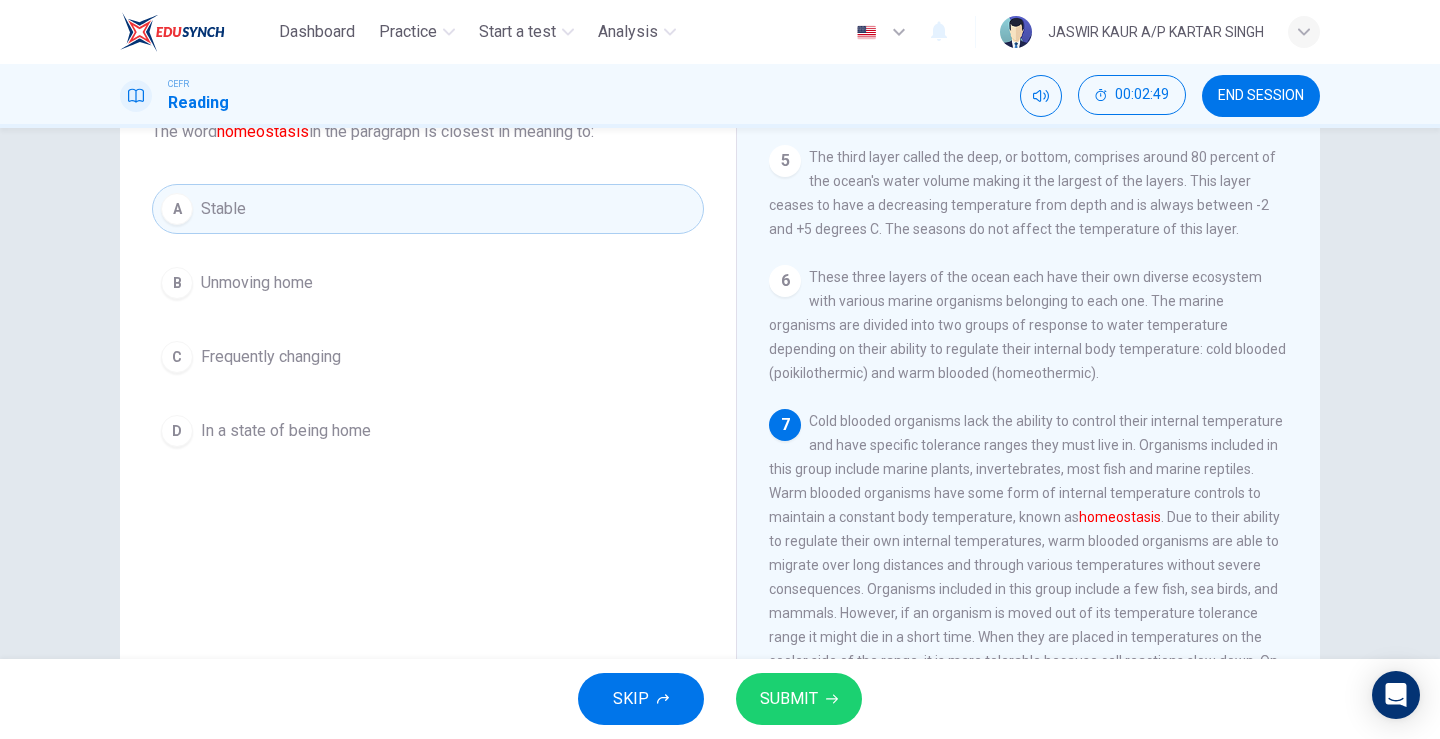 click 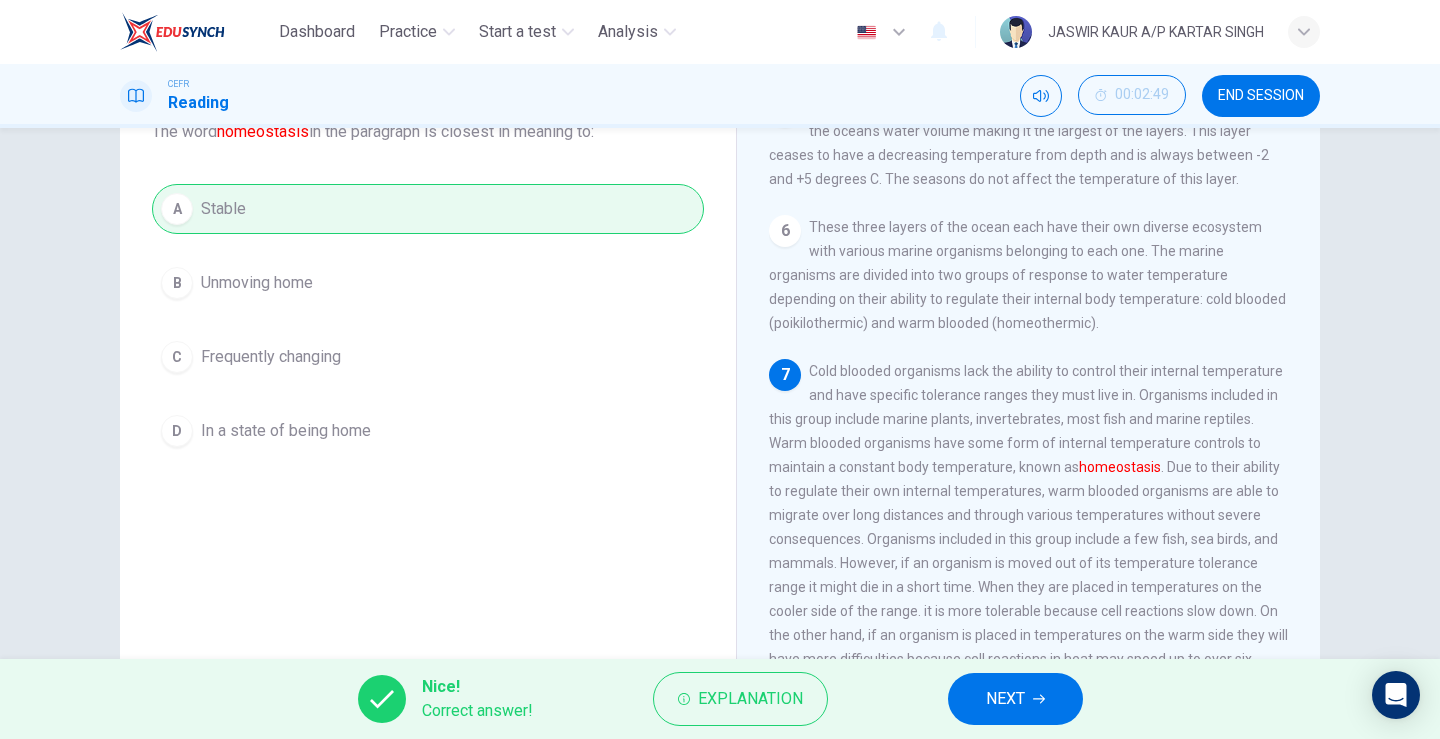 scroll, scrollTop: 811, scrollLeft: 0, axis: vertical 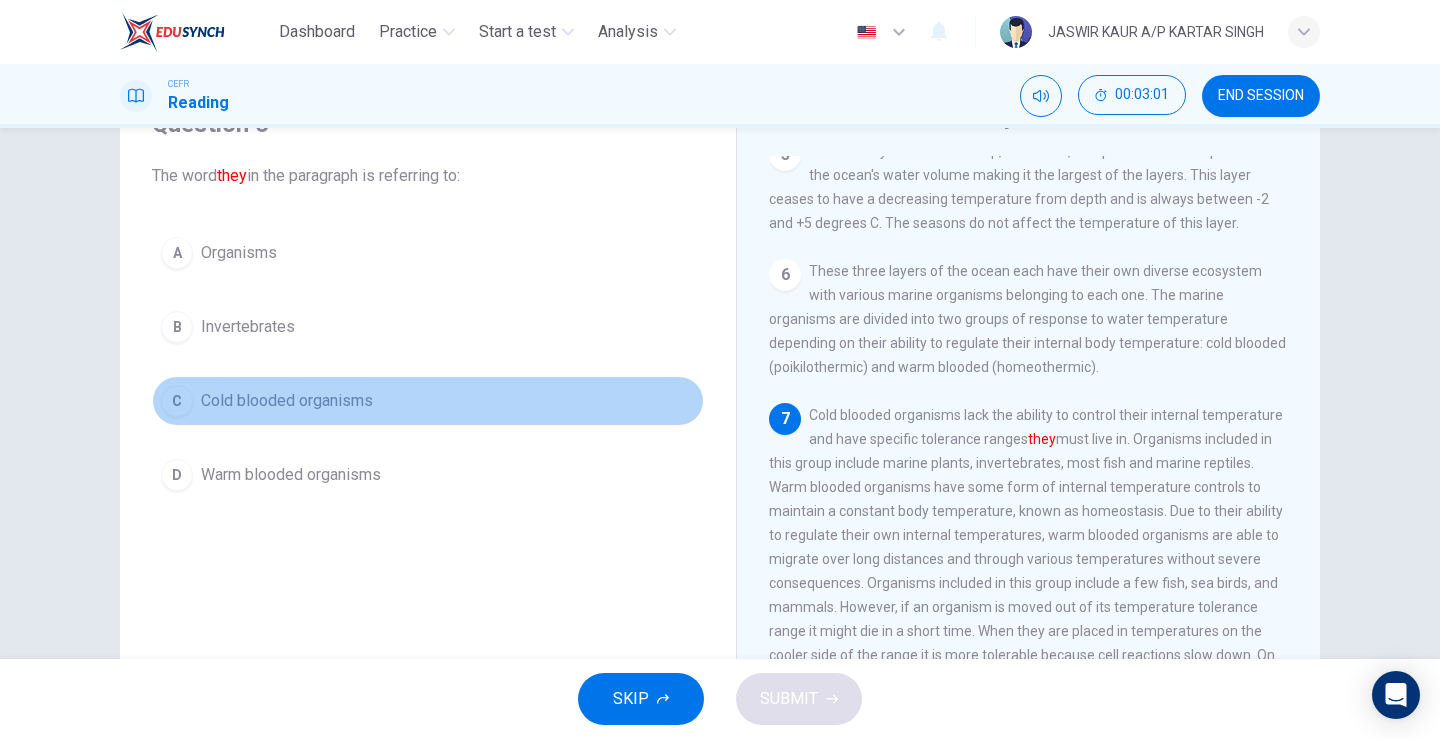 click on "C" at bounding box center (177, 401) 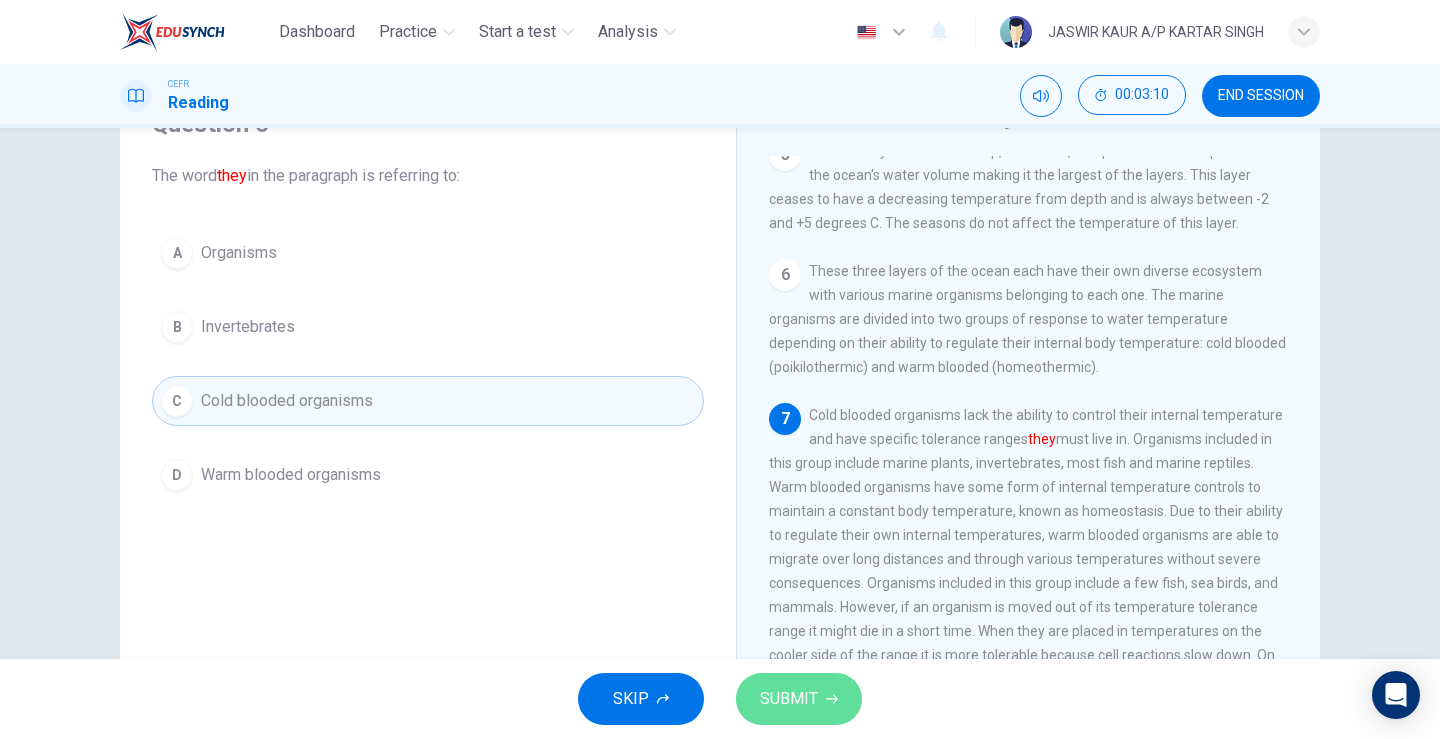 click on "SUBMIT" at bounding box center (789, 699) 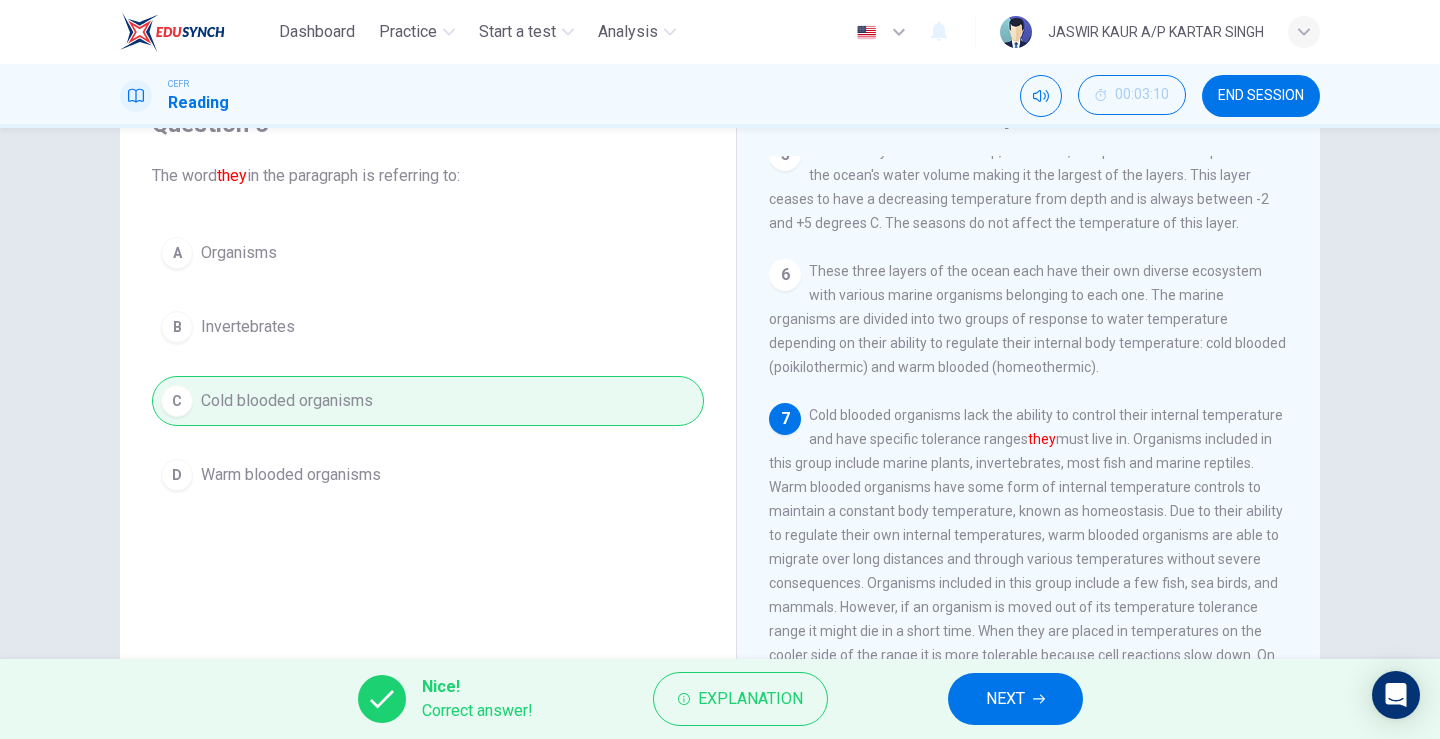 click on "NEXT" at bounding box center (1005, 699) 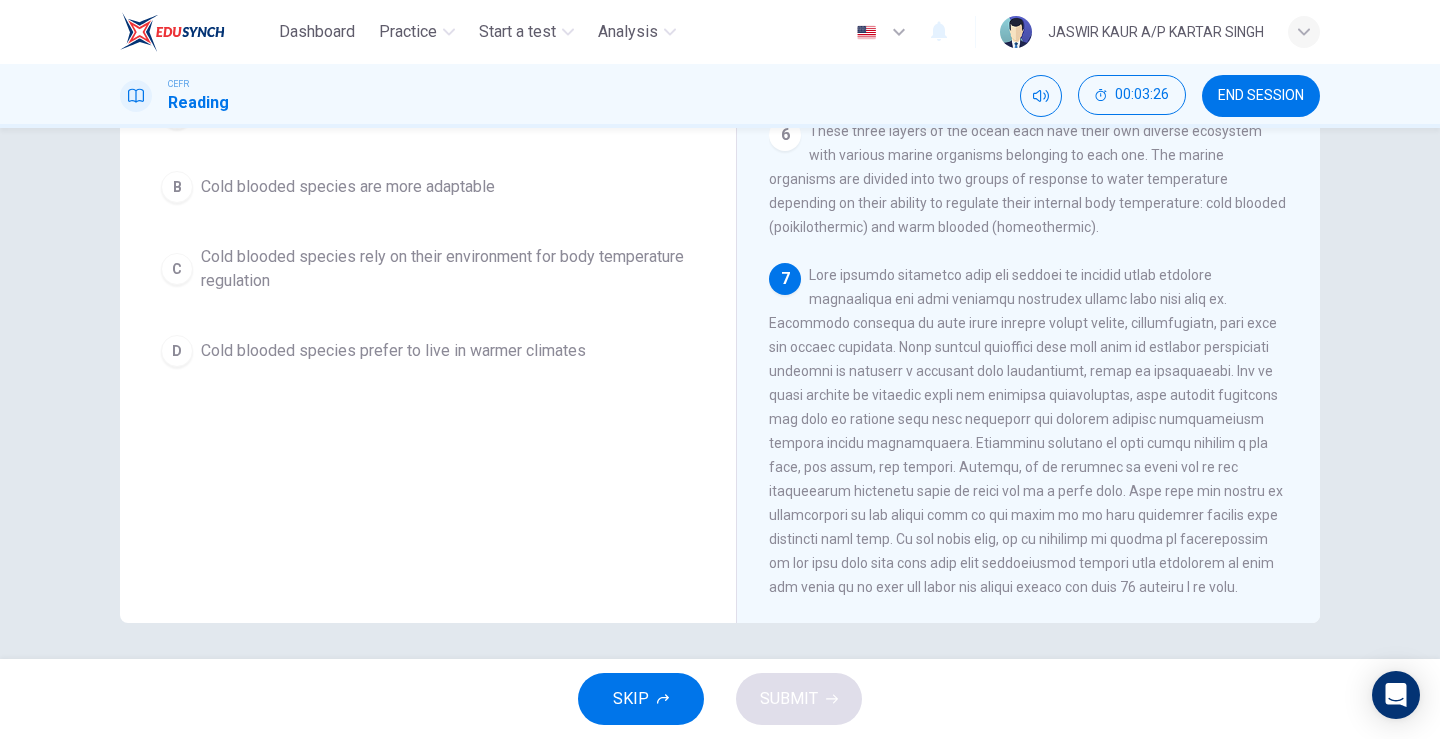 scroll, scrollTop: 244, scrollLeft: 0, axis: vertical 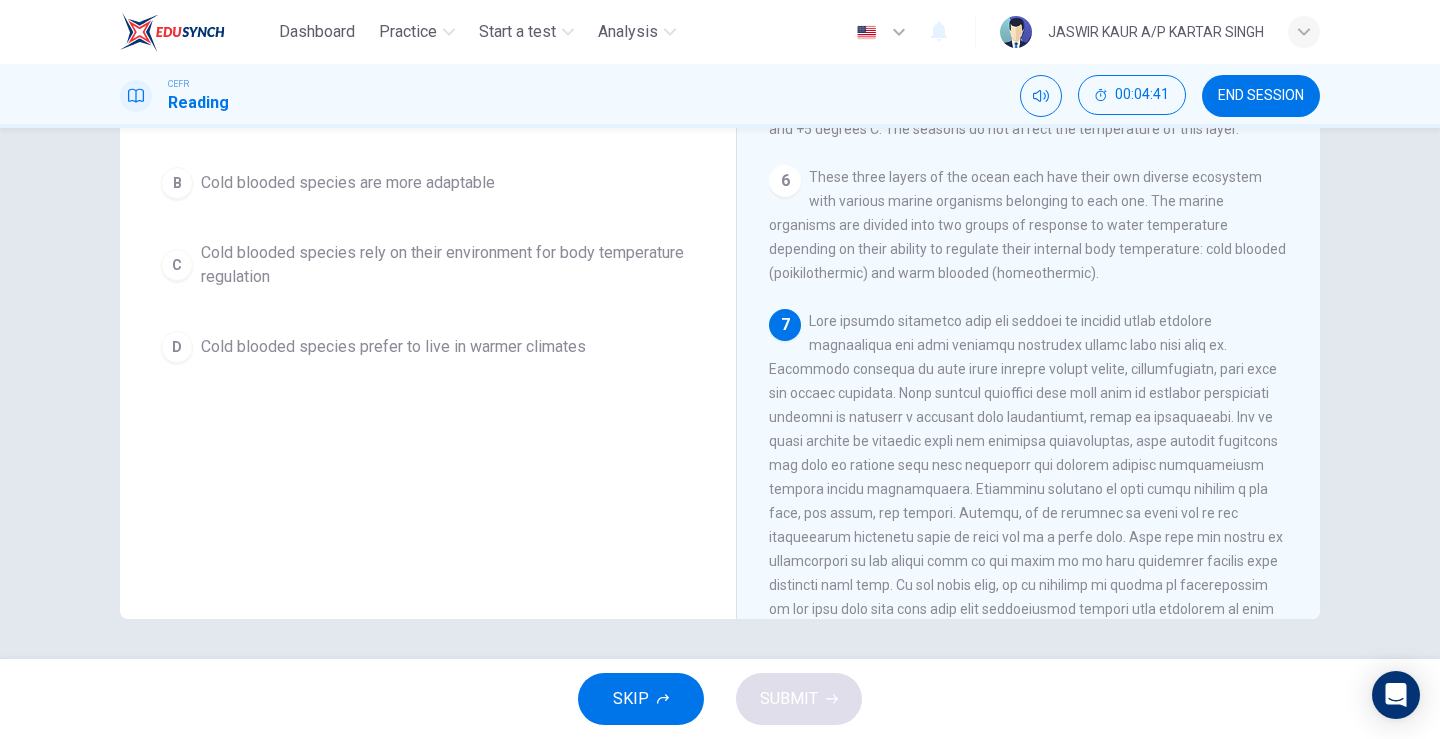 click on "C" at bounding box center [177, 265] 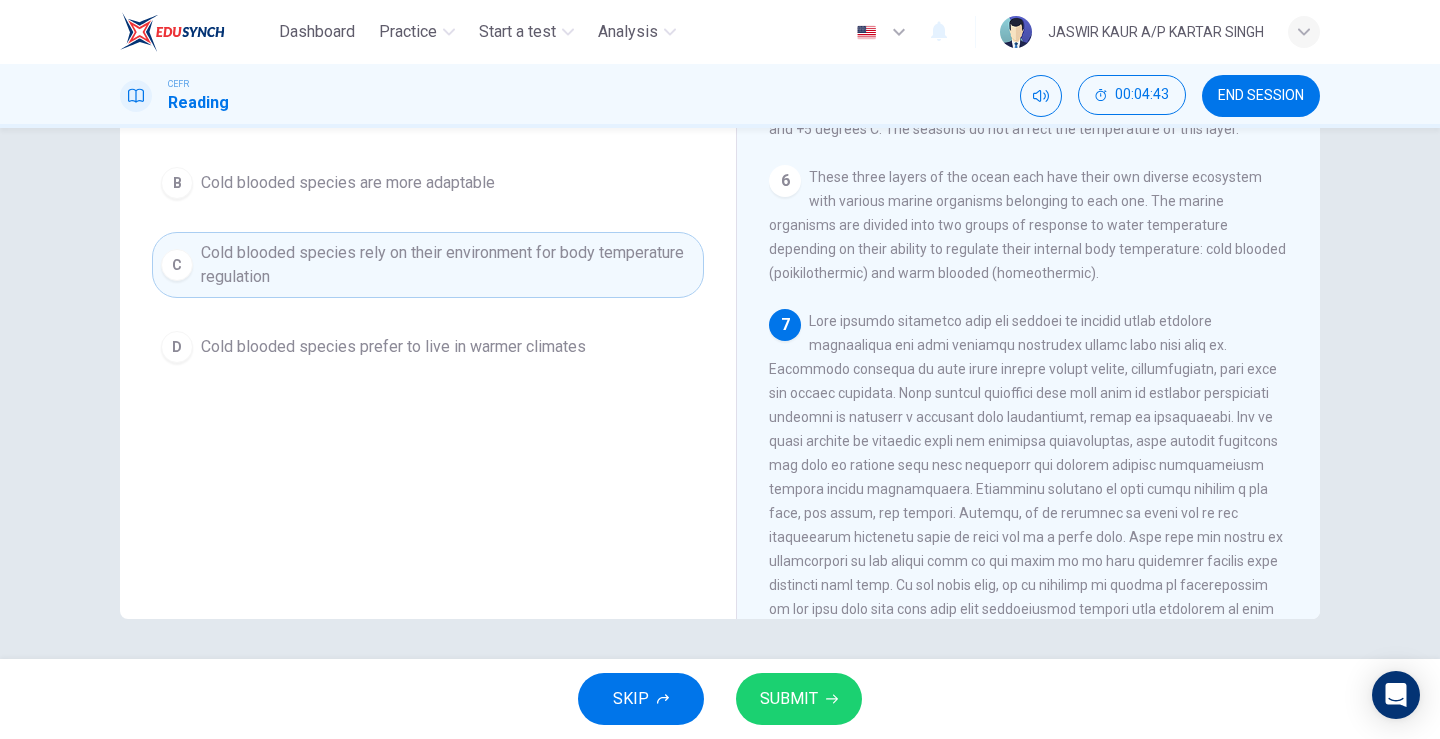 click on "SUBMIT" at bounding box center (789, 699) 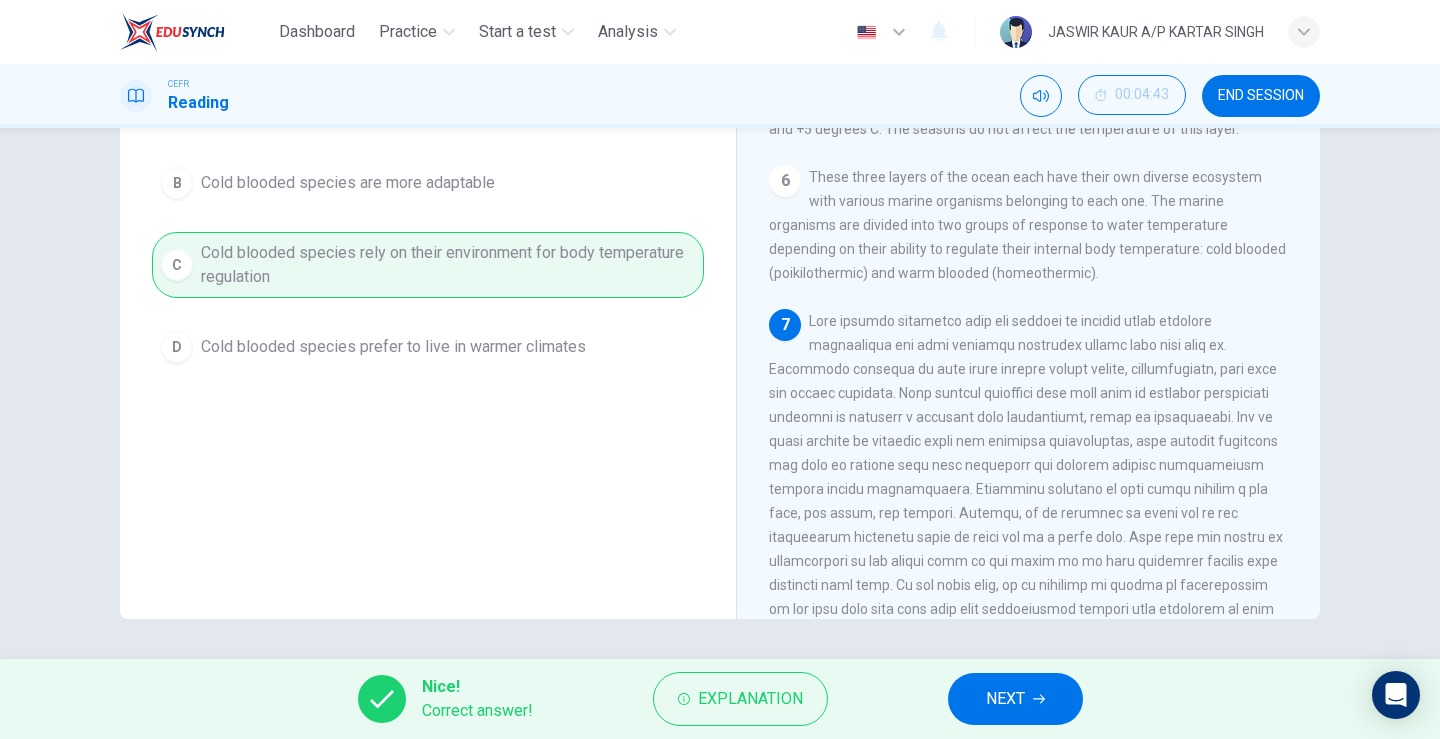 click on "NEXT" at bounding box center [1005, 699] 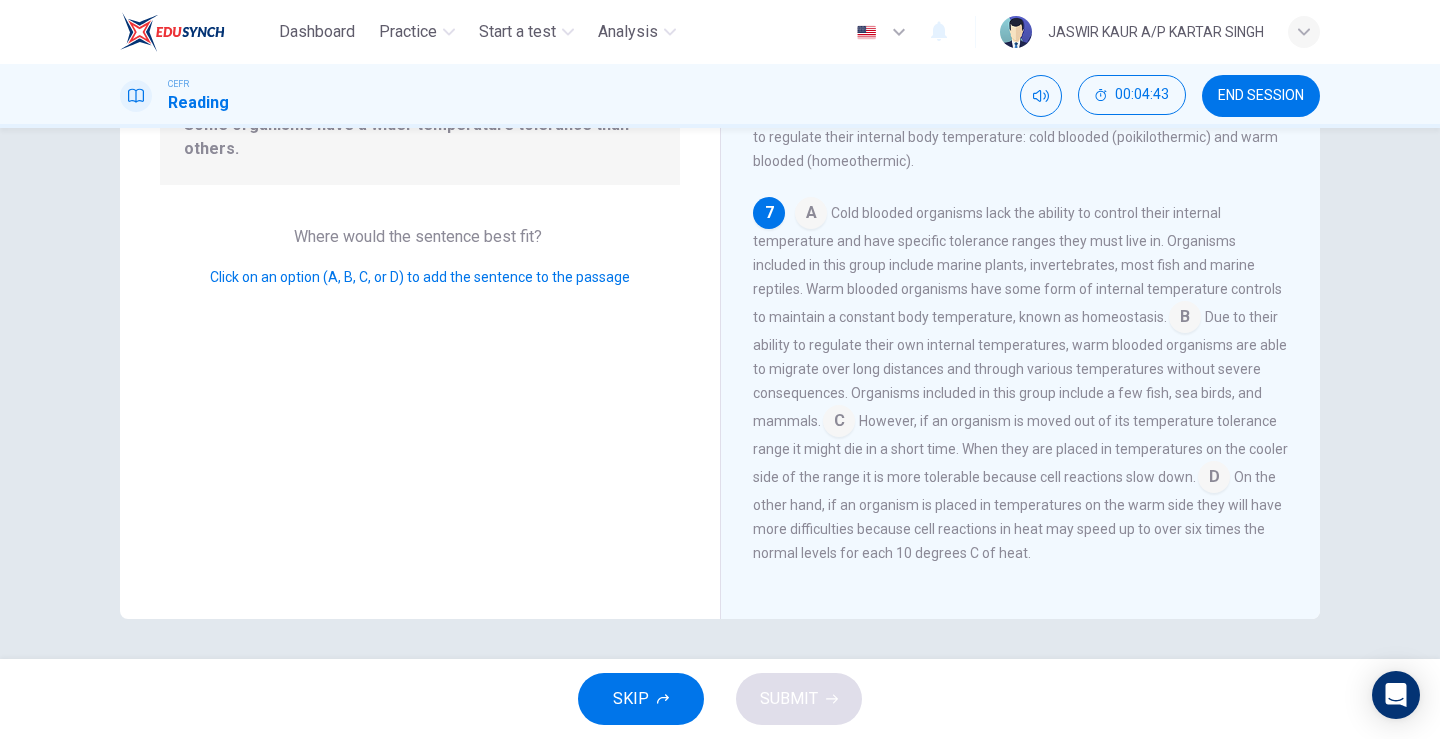 scroll, scrollTop: 786, scrollLeft: 0, axis: vertical 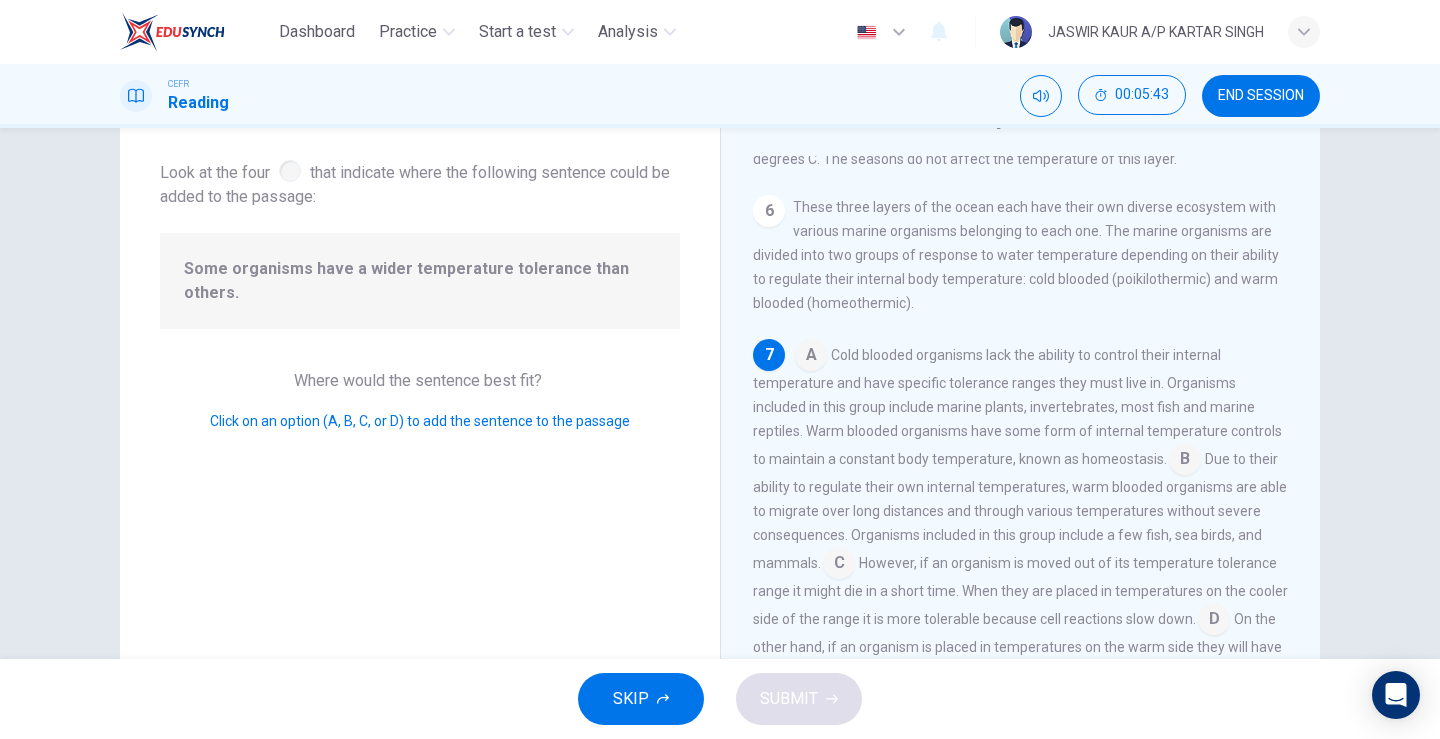 click at bounding box center (811, 357) 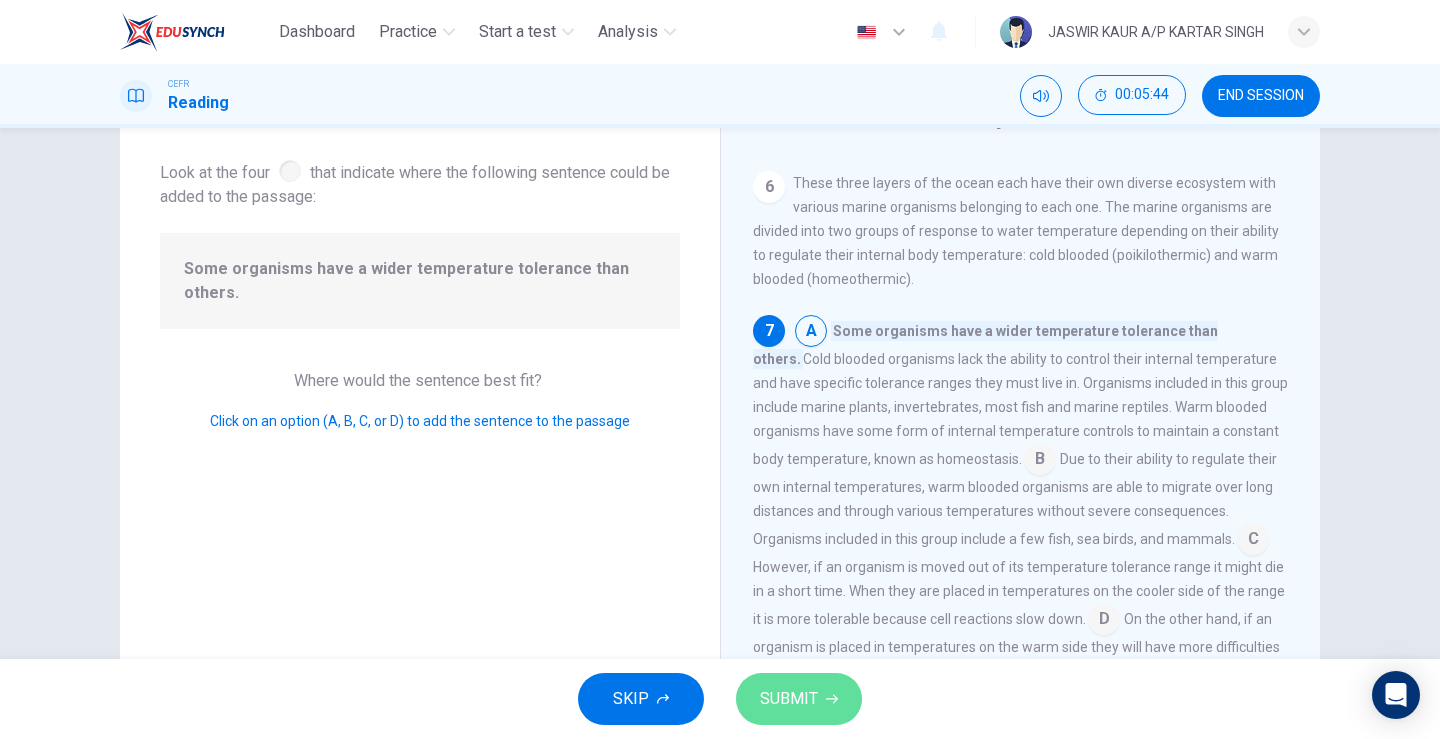 click on "SUBMIT" at bounding box center [789, 699] 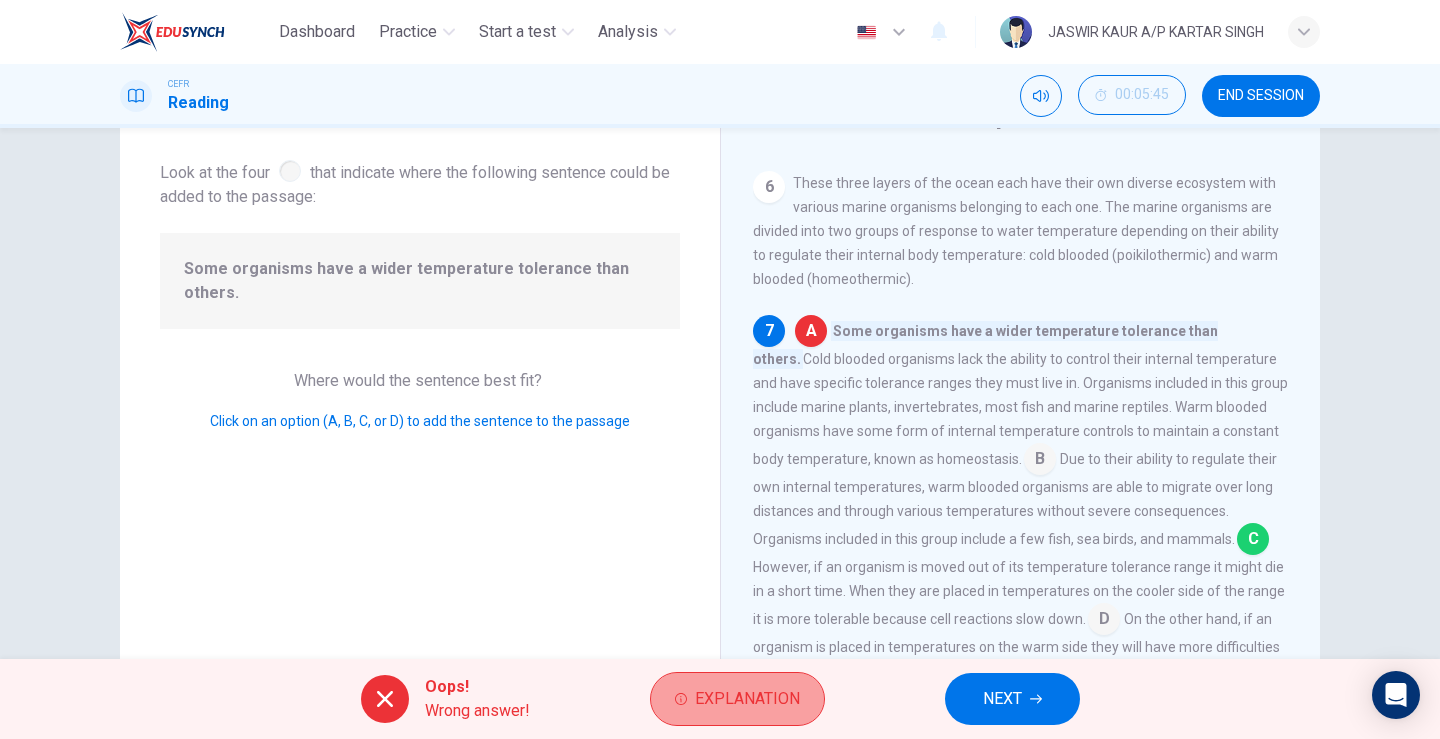 click on "Explanation" at bounding box center (747, 699) 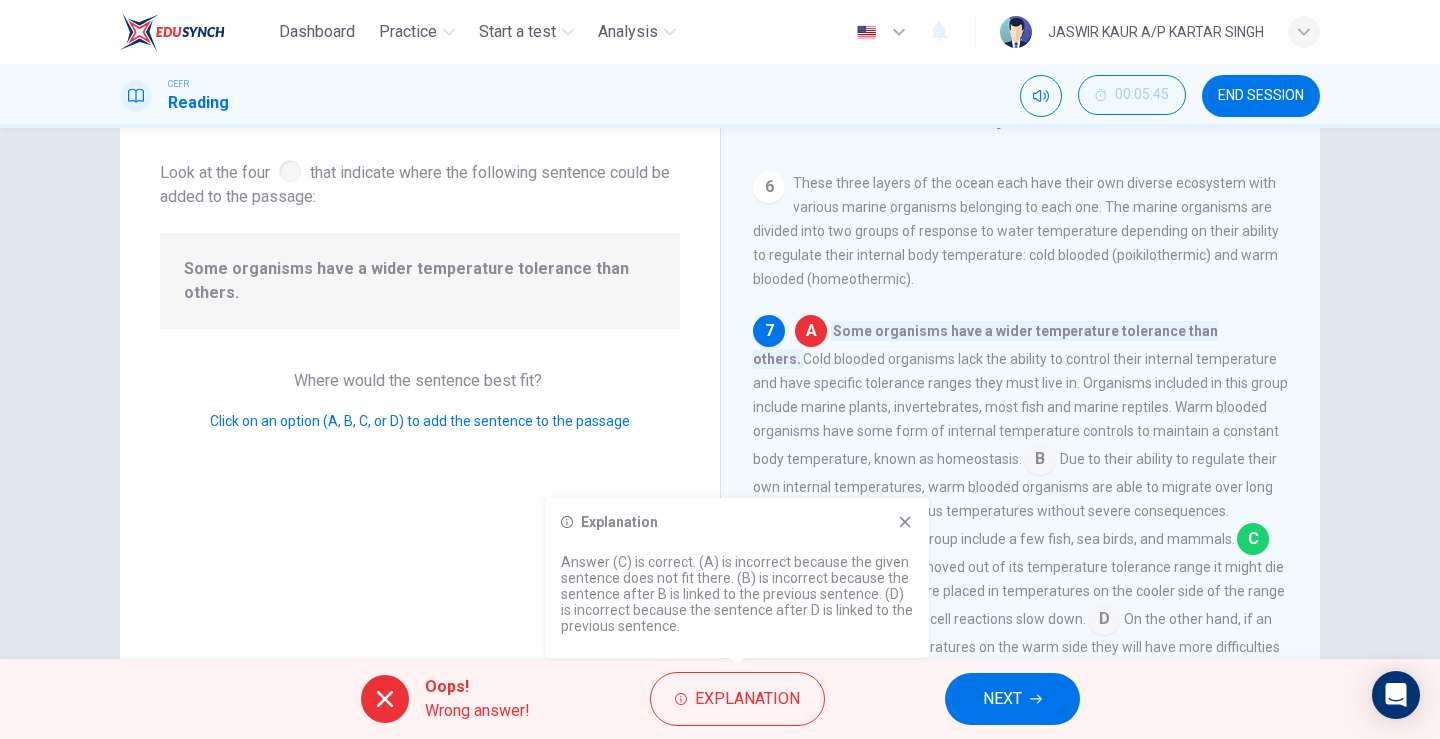 click 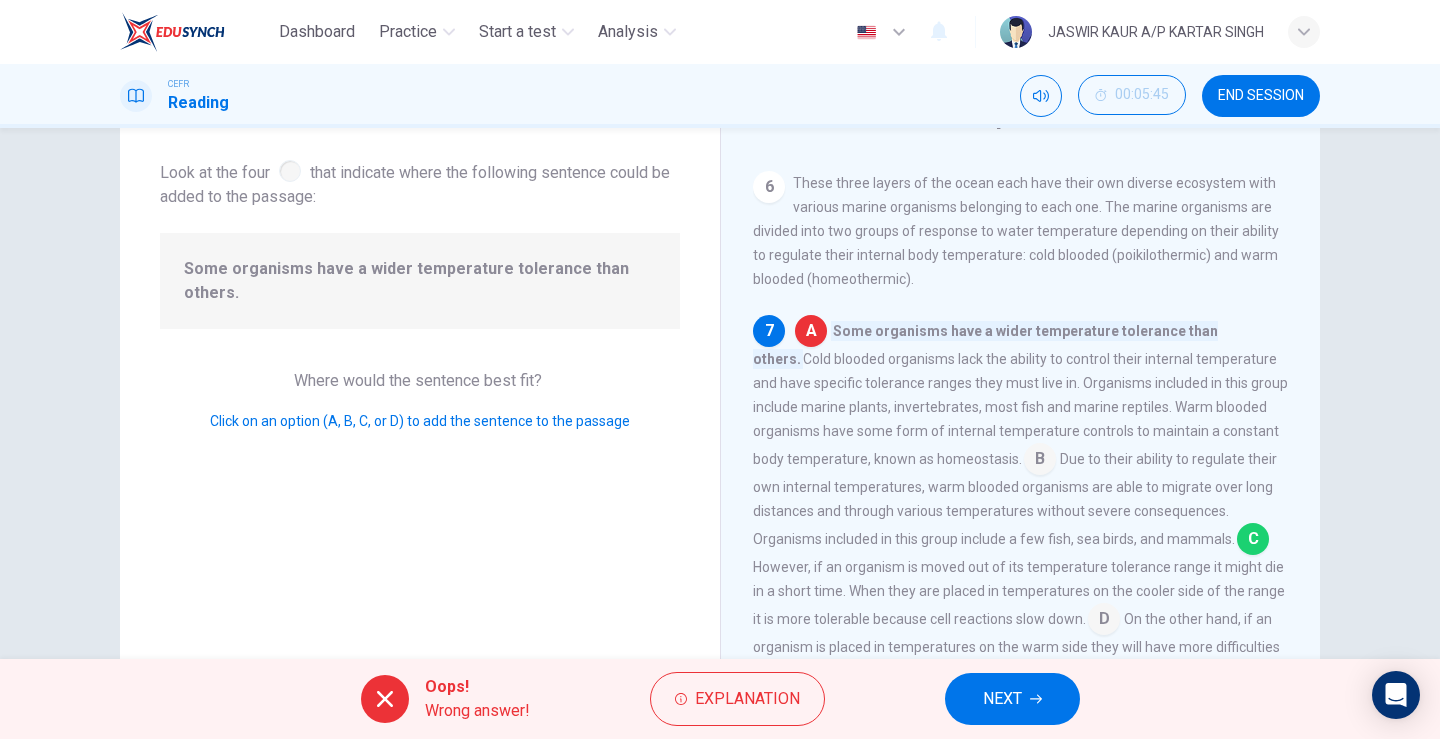 scroll, scrollTop: 810, scrollLeft: 0, axis: vertical 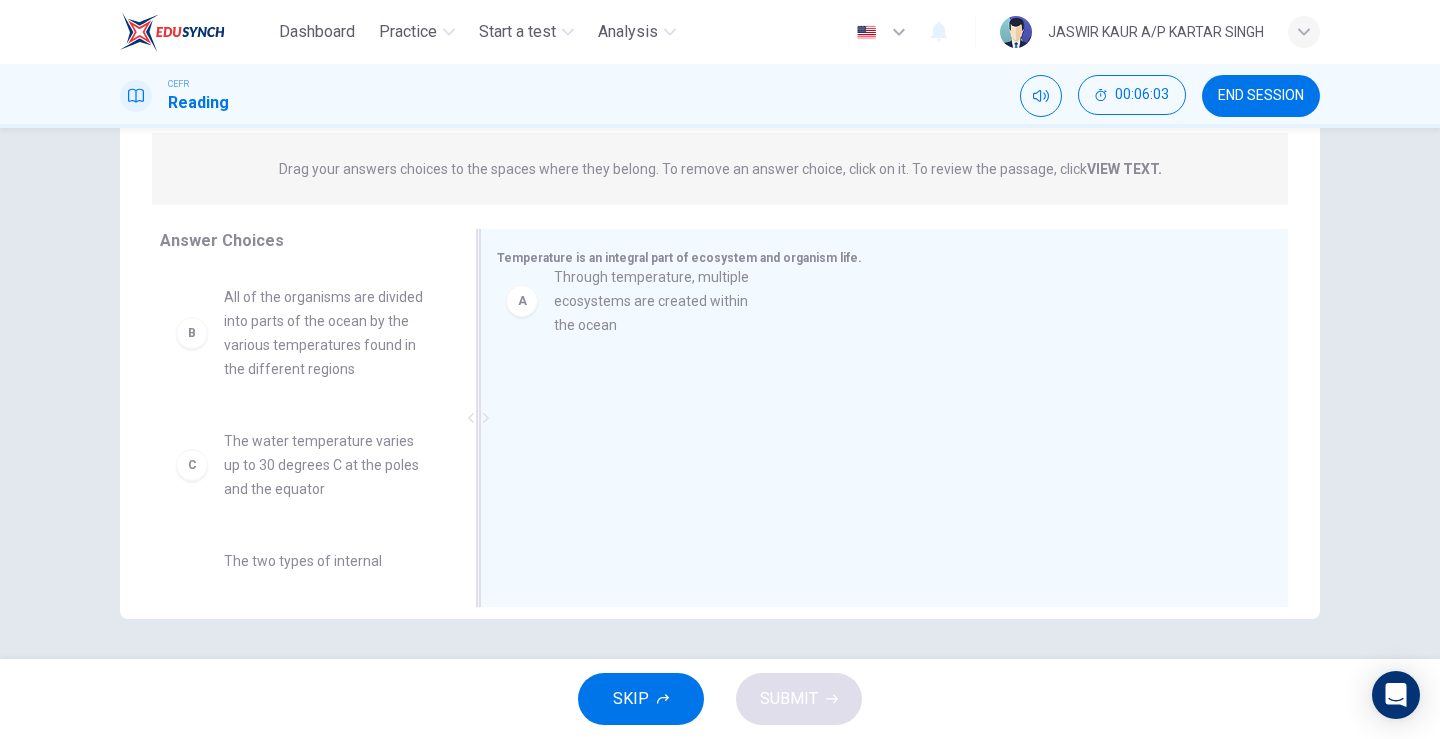 drag, startPoint x: 177, startPoint y: 326, endPoint x: 521, endPoint y: 306, distance: 344.5809 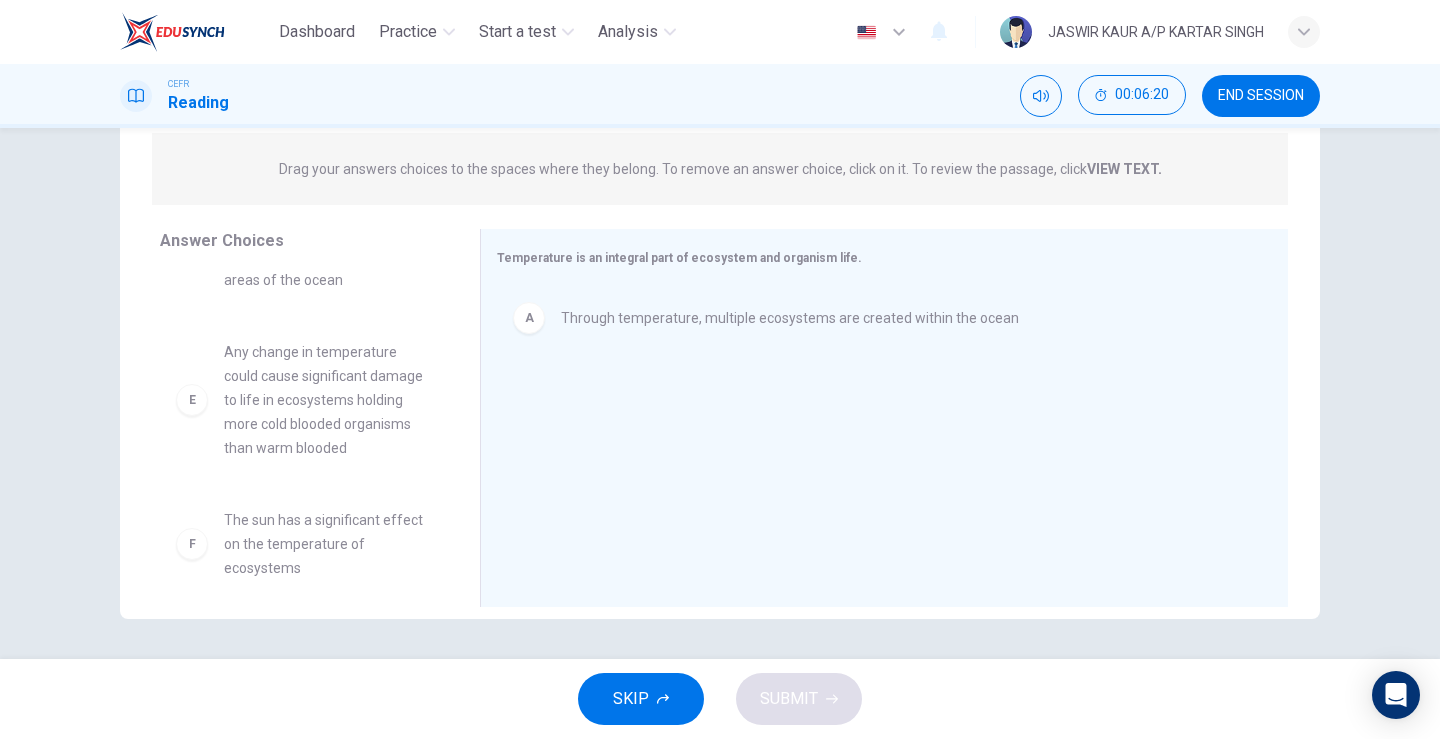 scroll, scrollTop: 396, scrollLeft: 0, axis: vertical 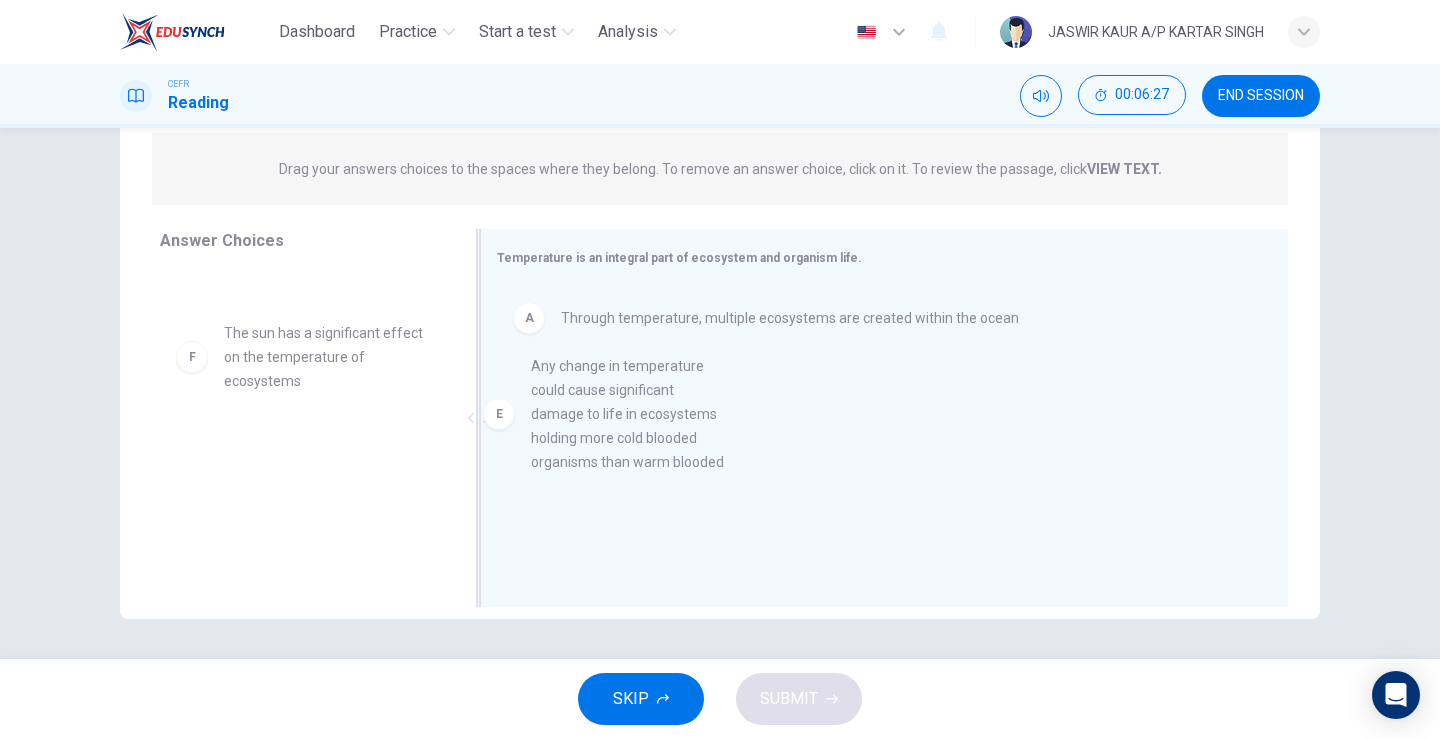 drag, startPoint x: 261, startPoint y: 402, endPoint x: 649, endPoint y: 461, distance: 392.46017 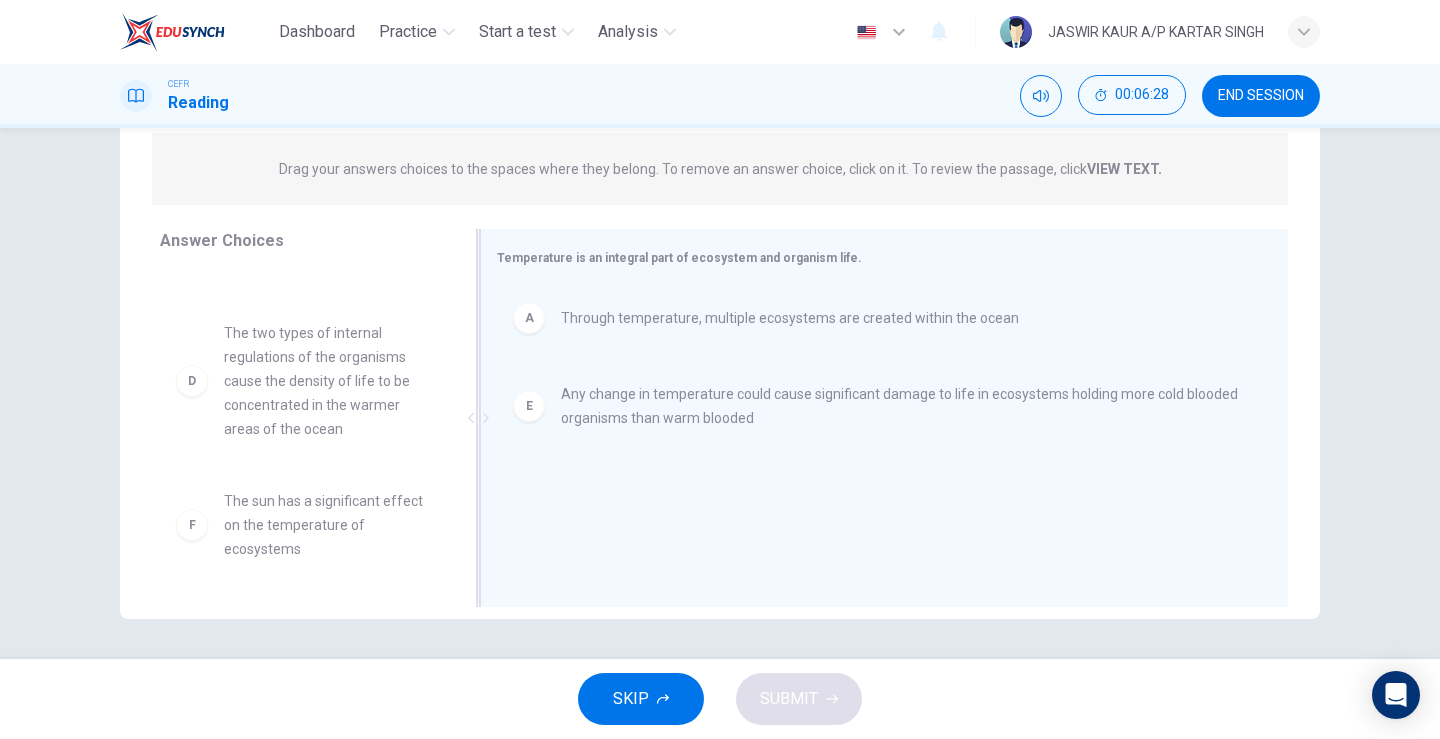 scroll, scrollTop: 228, scrollLeft: 0, axis: vertical 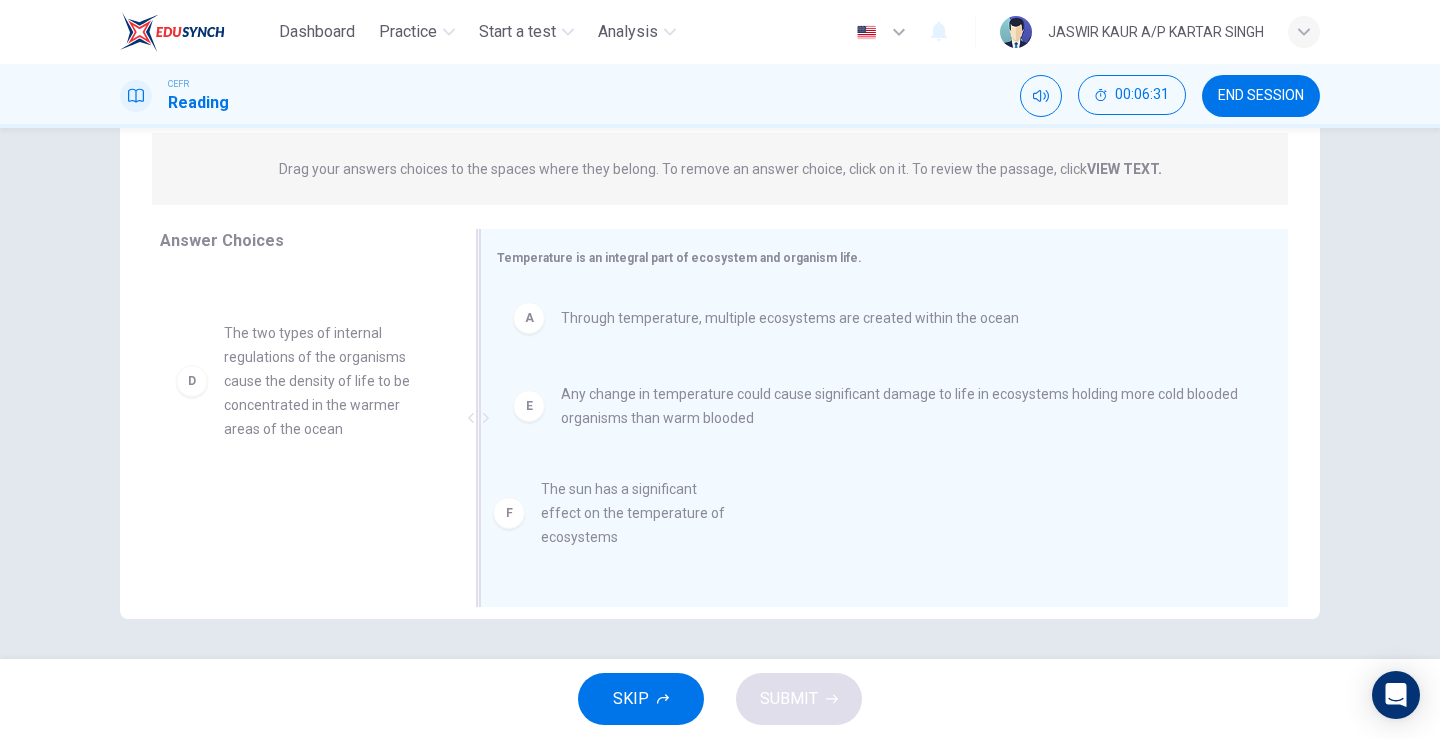 drag, startPoint x: 290, startPoint y: 527, endPoint x: 619, endPoint y: 515, distance: 329.21878 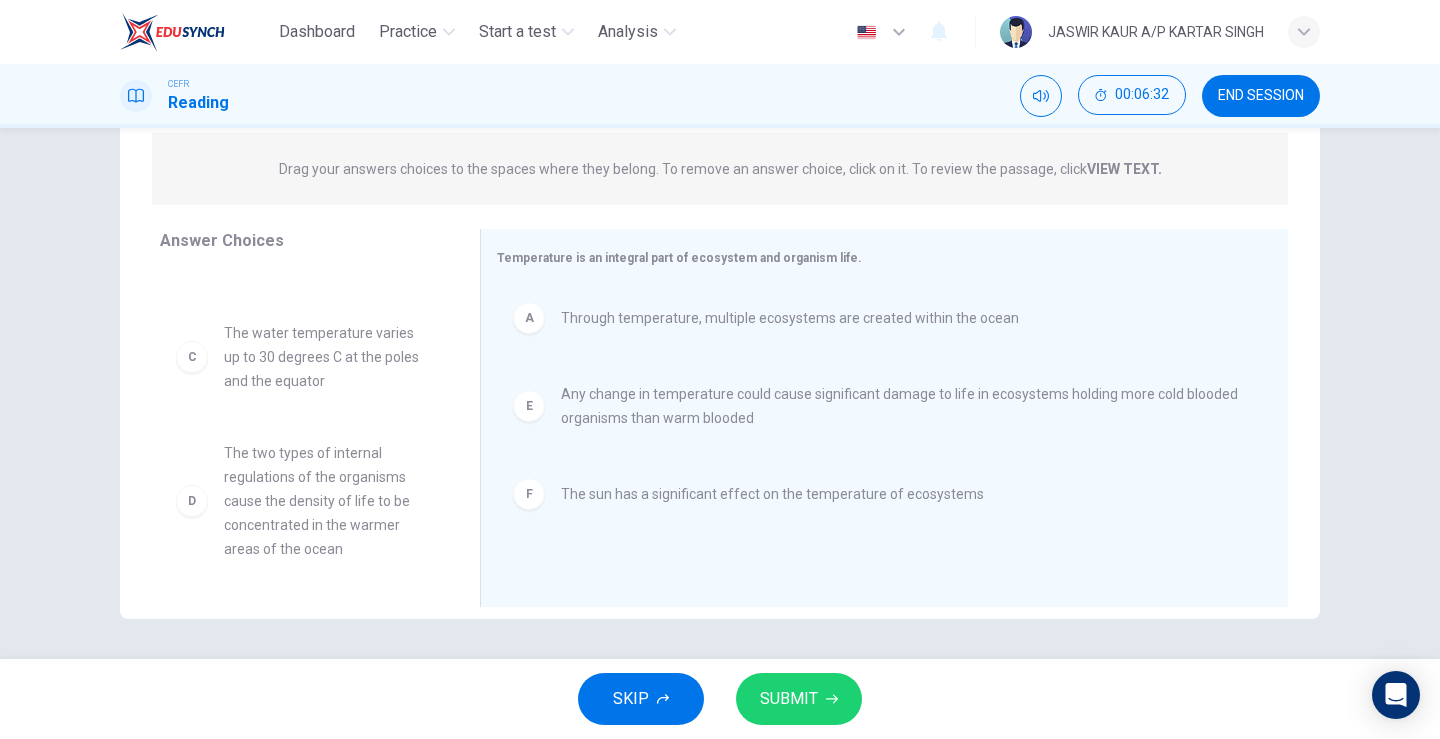 scroll, scrollTop: 108, scrollLeft: 0, axis: vertical 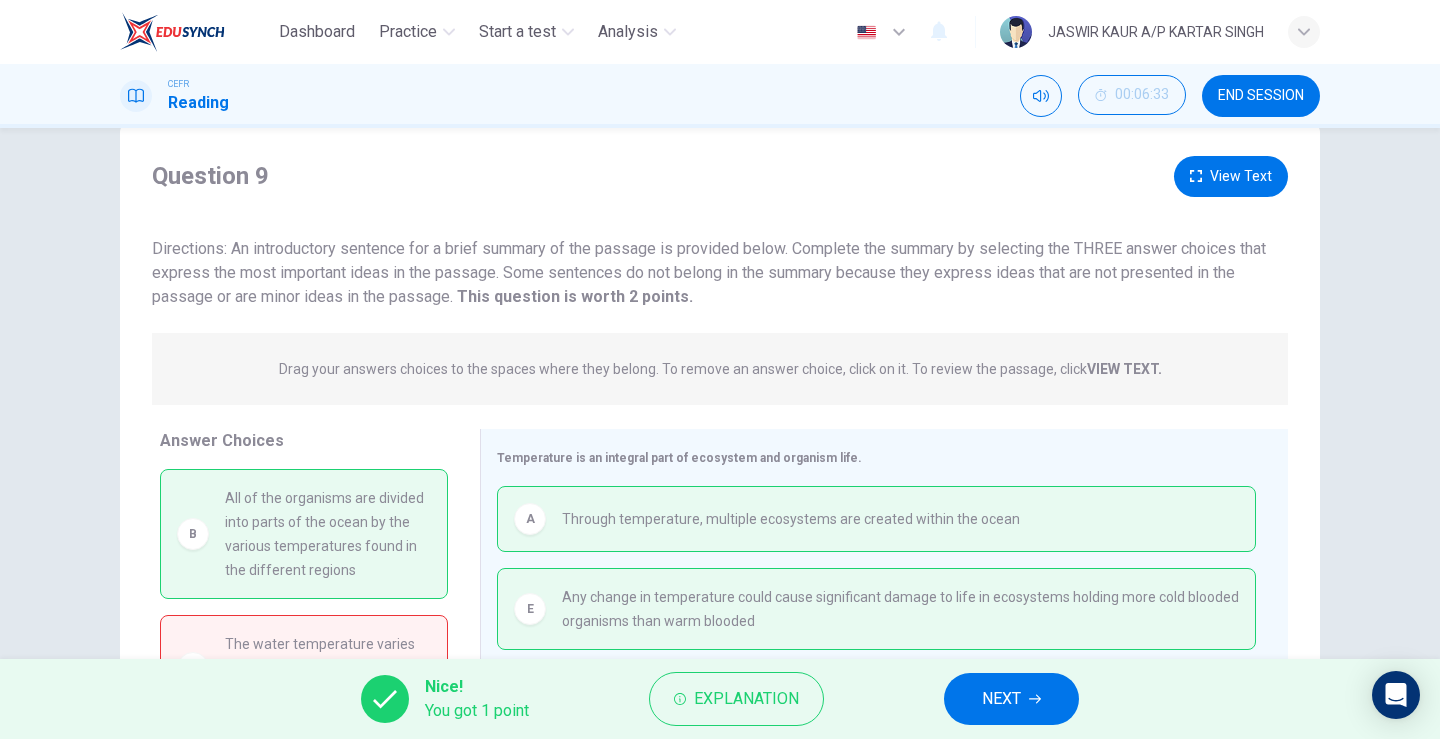 click on "NEXT" at bounding box center [1001, 699] 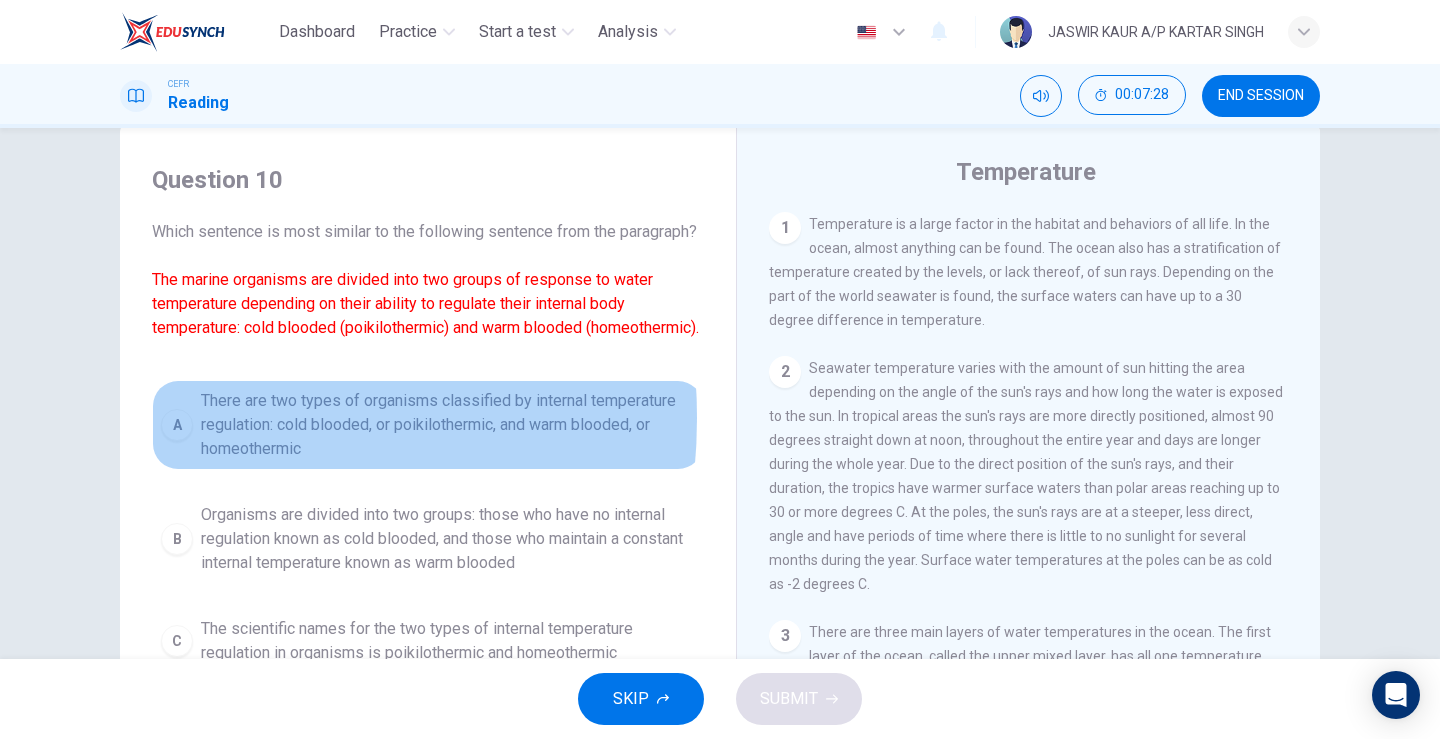 click on "A There are two types of organisms classified by internal temperature regulation: cold blooded, or poikilothermic, and warm blooded, or homeothermic" at bounding box center [428, 425] 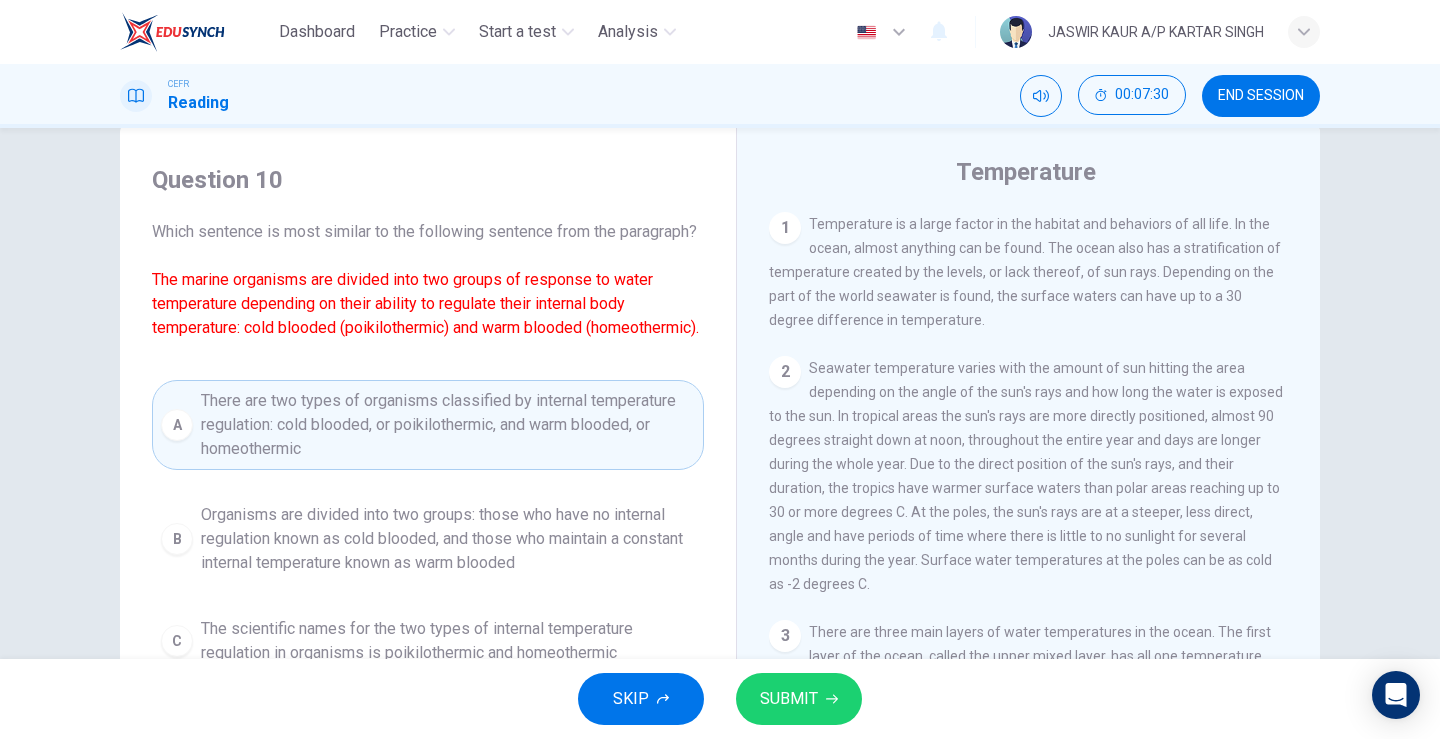 click on "SUBMIT" at bounding box center [789, 699] 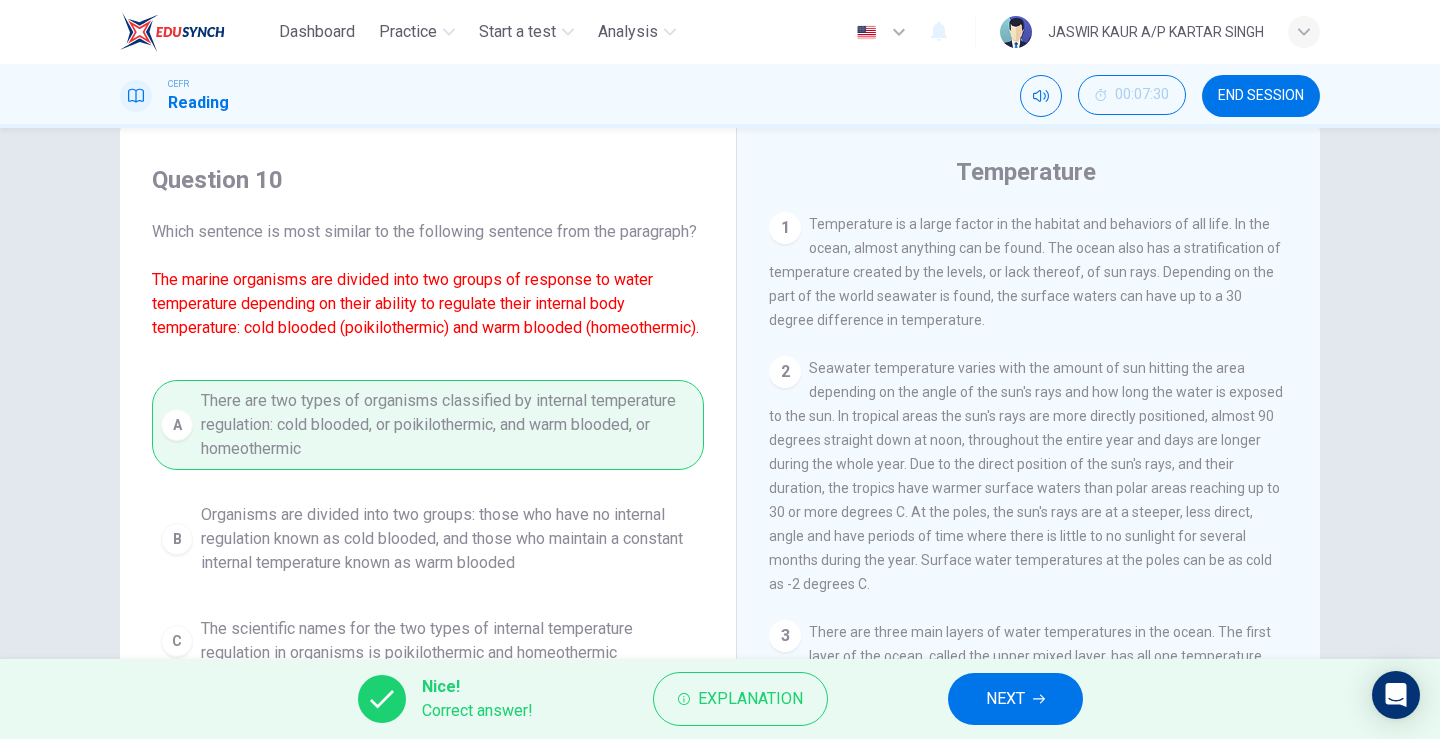 click on "NEXT" at bounding box center [1005, 699] 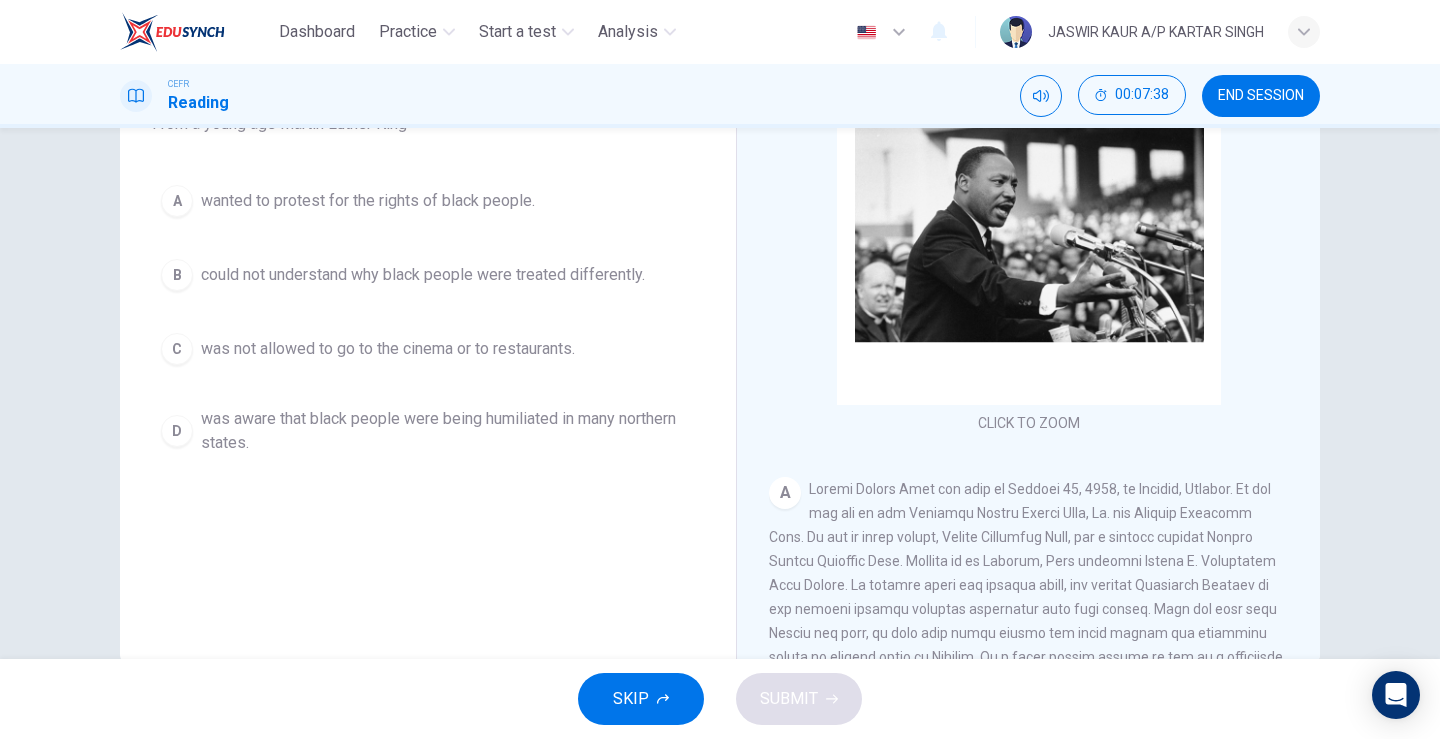 scroll, scrollTop: 244, scrollLeft: 0, axis: vertical 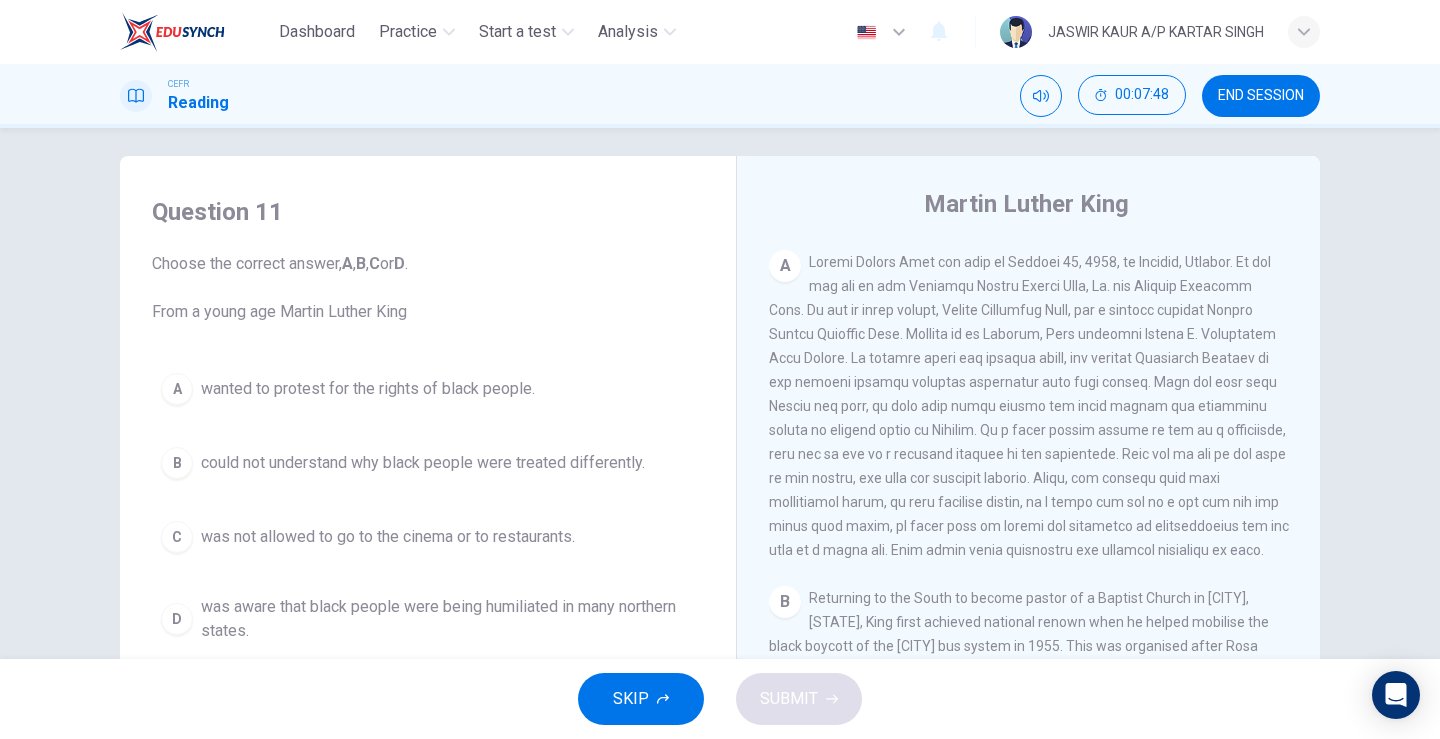 click on "Question 11 Choose the correct answer,  A ,  B ,  C  or  D .
From a young age Martin Luther King A wanted to protest for the rights of black people. B could not understand why black people were treated differently. C was not allowed to go to the cinema or to restaurants. D was aware that black people were being humiliated in many northern states. Martin Luther King CLICK TO ZOOM Click to Zoom A B Returning to the South to become pastor of a Baptist Church in [CITY], [STATE], King first achieved national renown when he helped mobilise the black boycott of the [CITY] bus system in 1955. This was organised after Rosa Parks, a black woman, refused to give up her seat on the bus to a white man – in the segregated south, black people could only sit at the back of the bus. The 382-day boycott led the bus company to change its regulations, and the Supreme Court declared such segregation unconstitutional. C D E F" at bounding box center (720, 503) 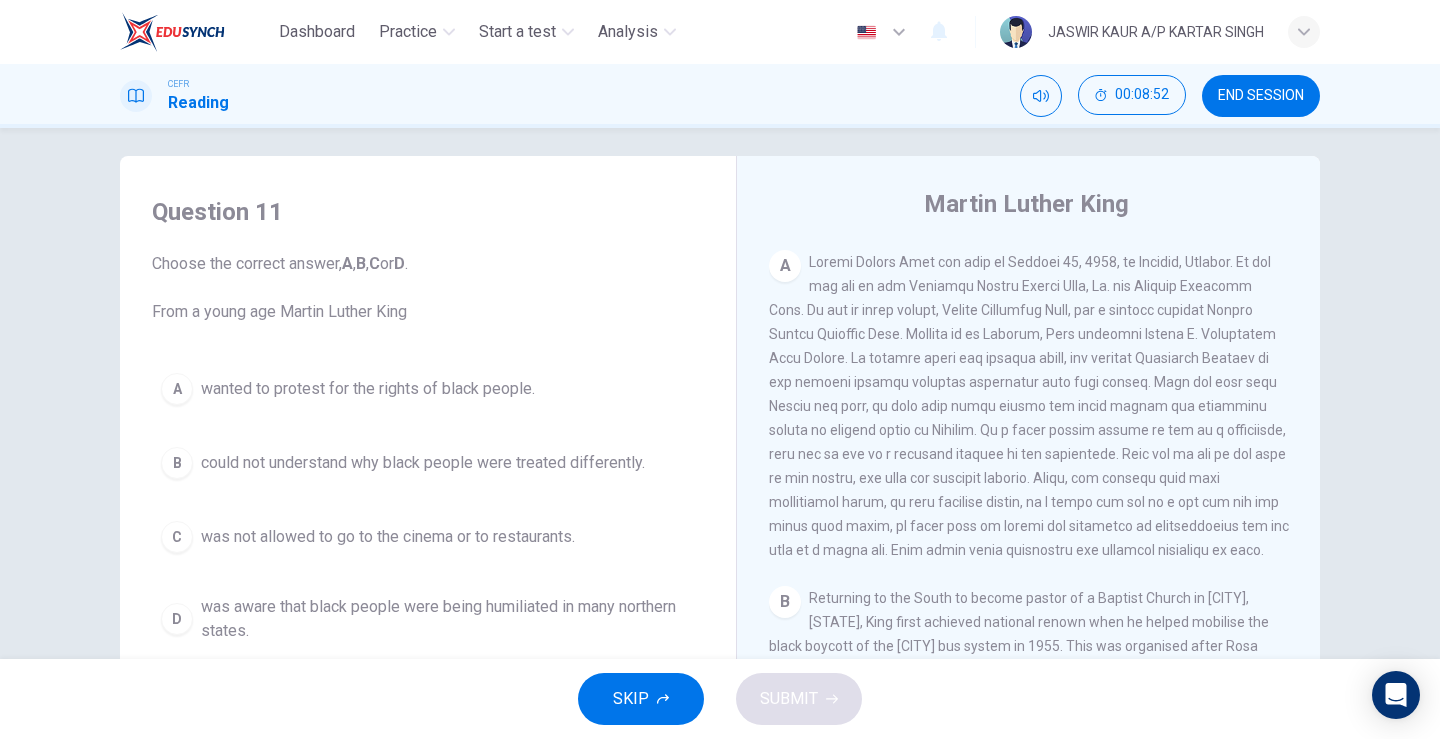 click on "B" at bounding box center [177, 463] 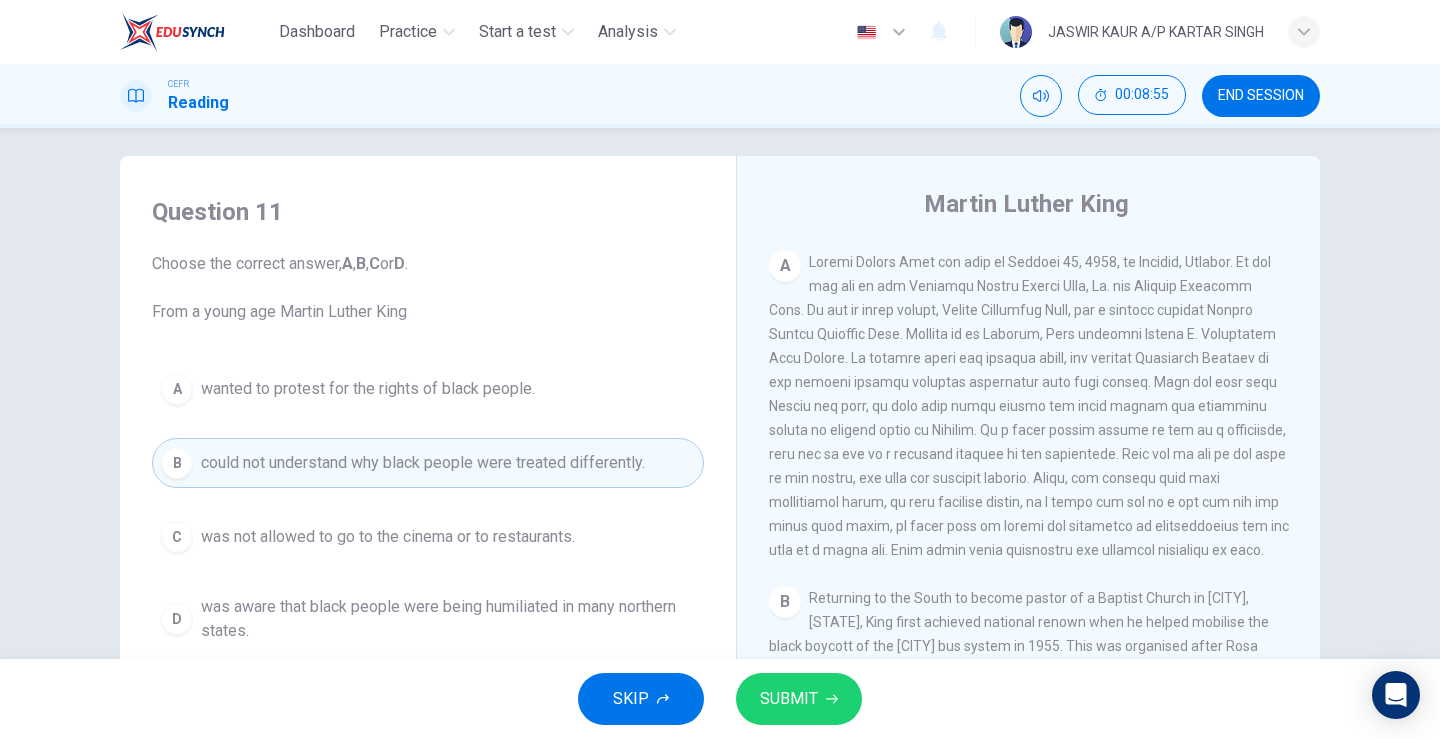 click on "SUBMIT" at bounding box center (799, 699) 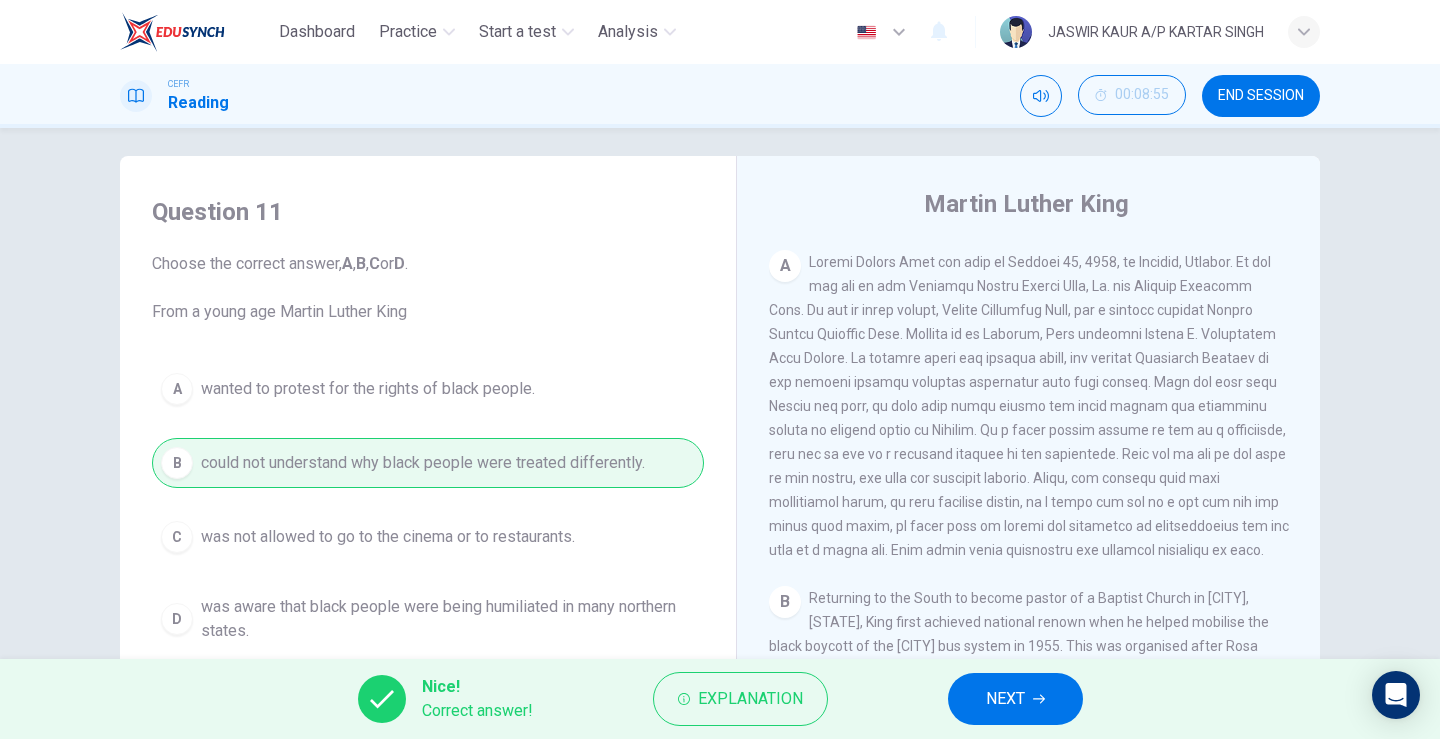 click on "NEXT" at bounding box center [1005, 699] 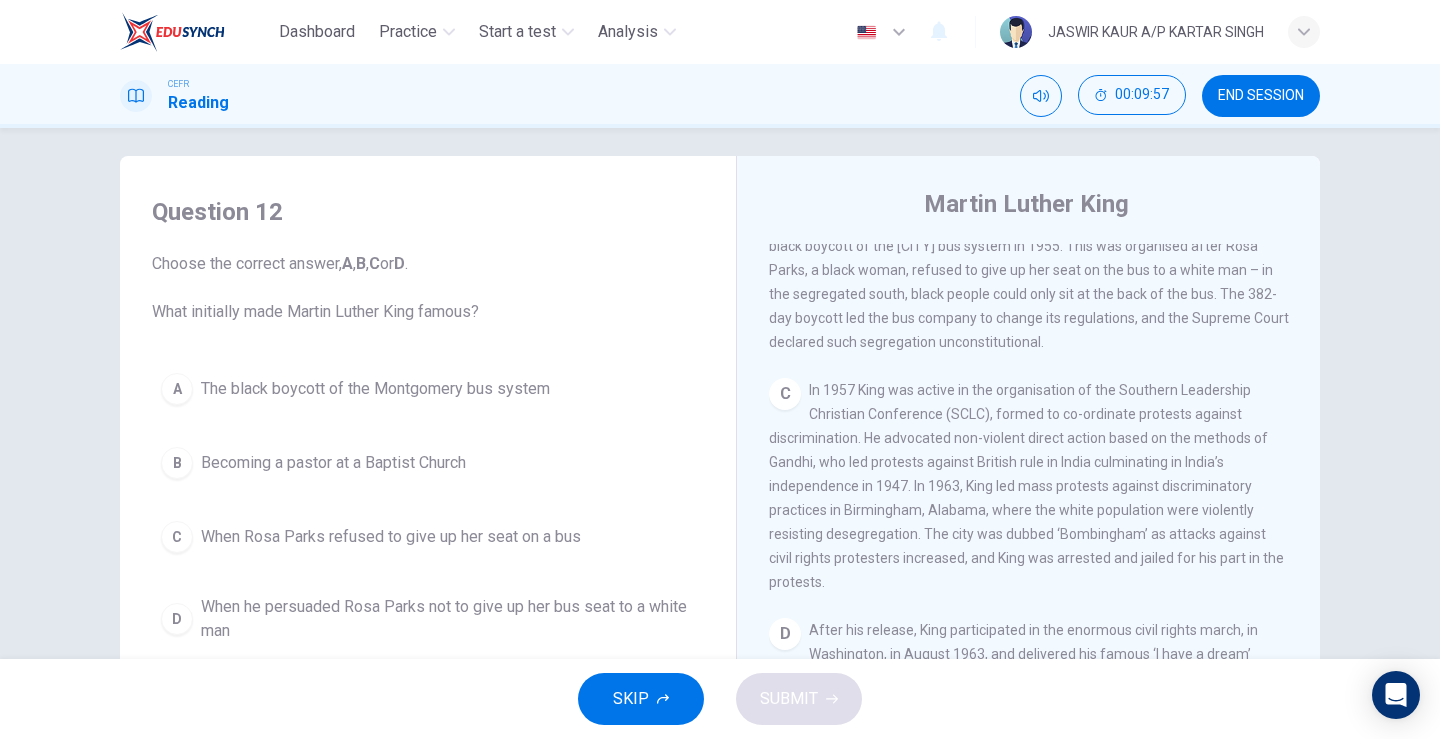 scroll, scrollTop: 615, scrollLeft: 0, axis: vertical 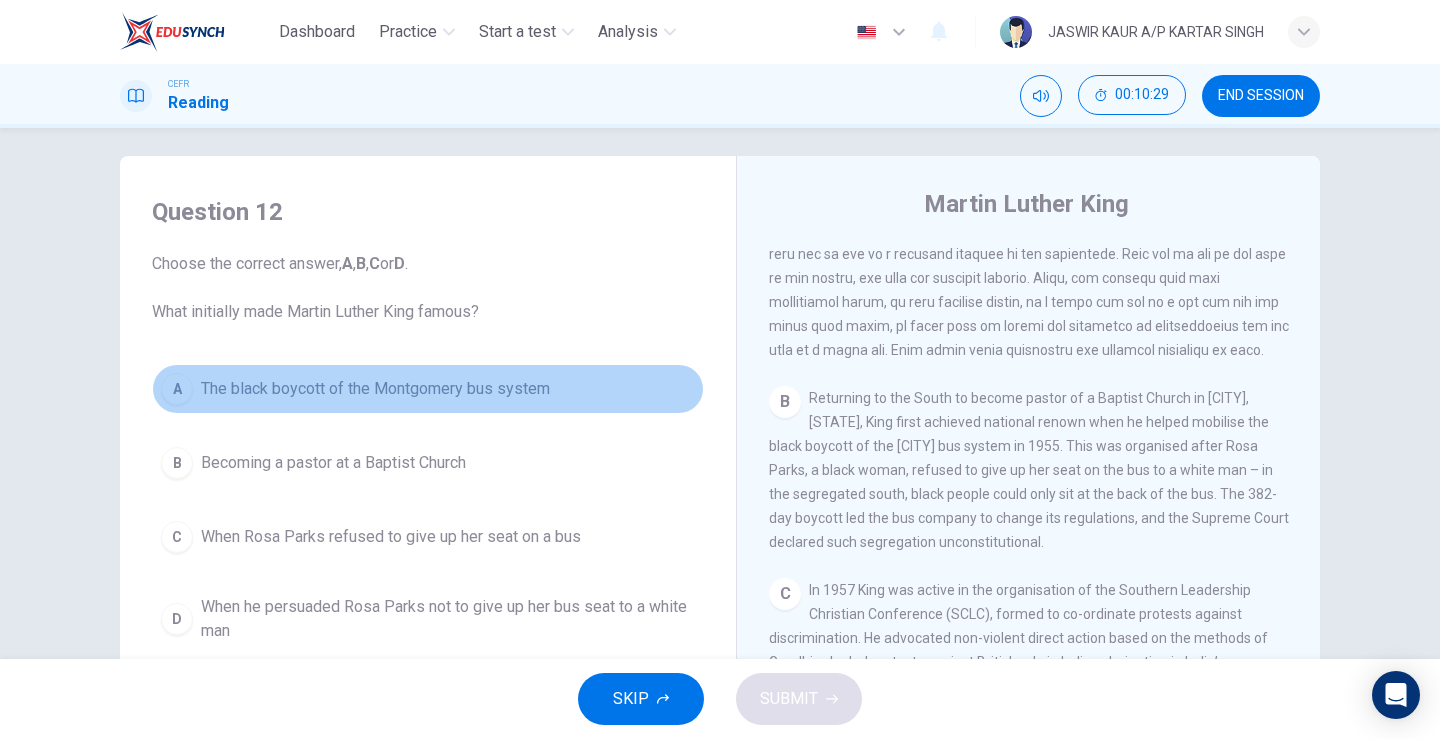 click on "A" at bounding box center (177, 389) 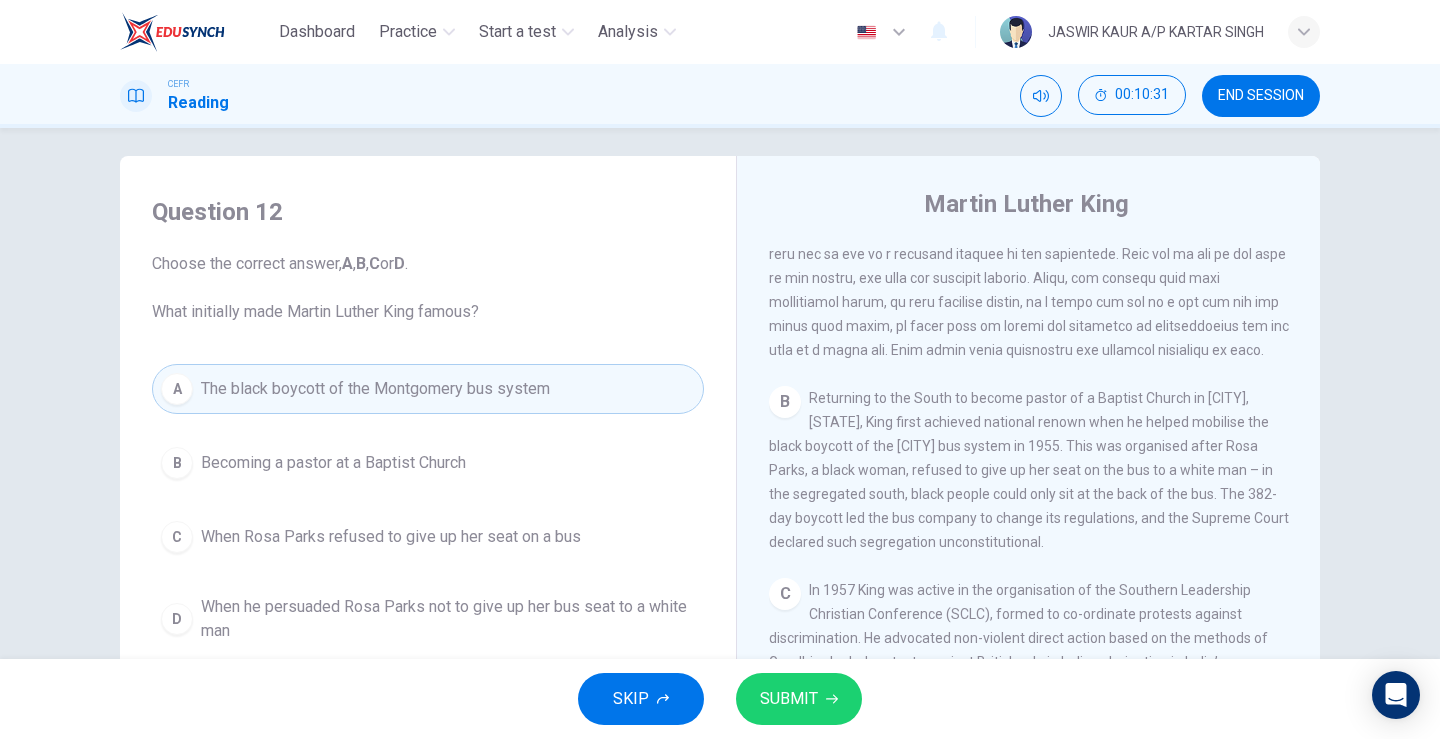 click on "SUBMIT" at bounding box center [789, 699] 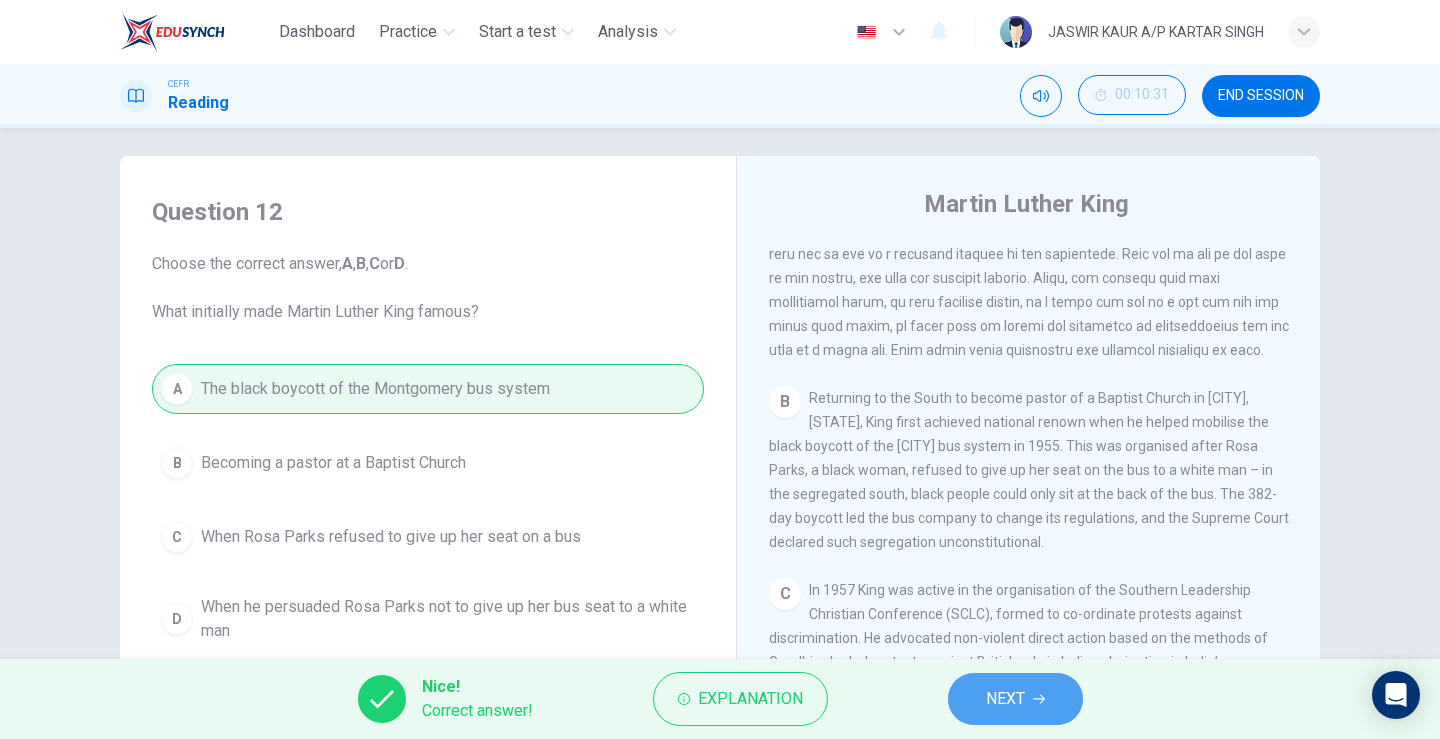 click on "NEXT" at bounding box center [1005, 699] 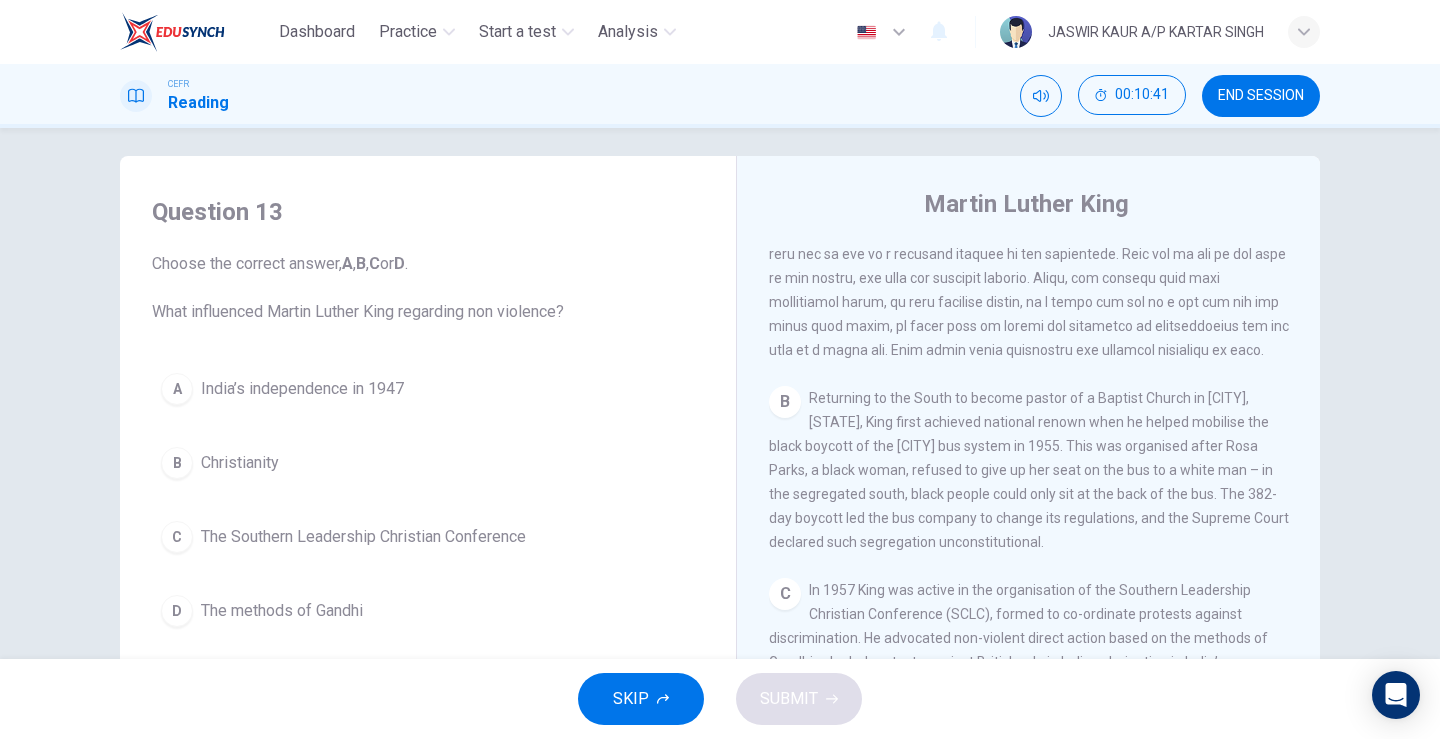 click on "D" at bounding box center (177, 611) 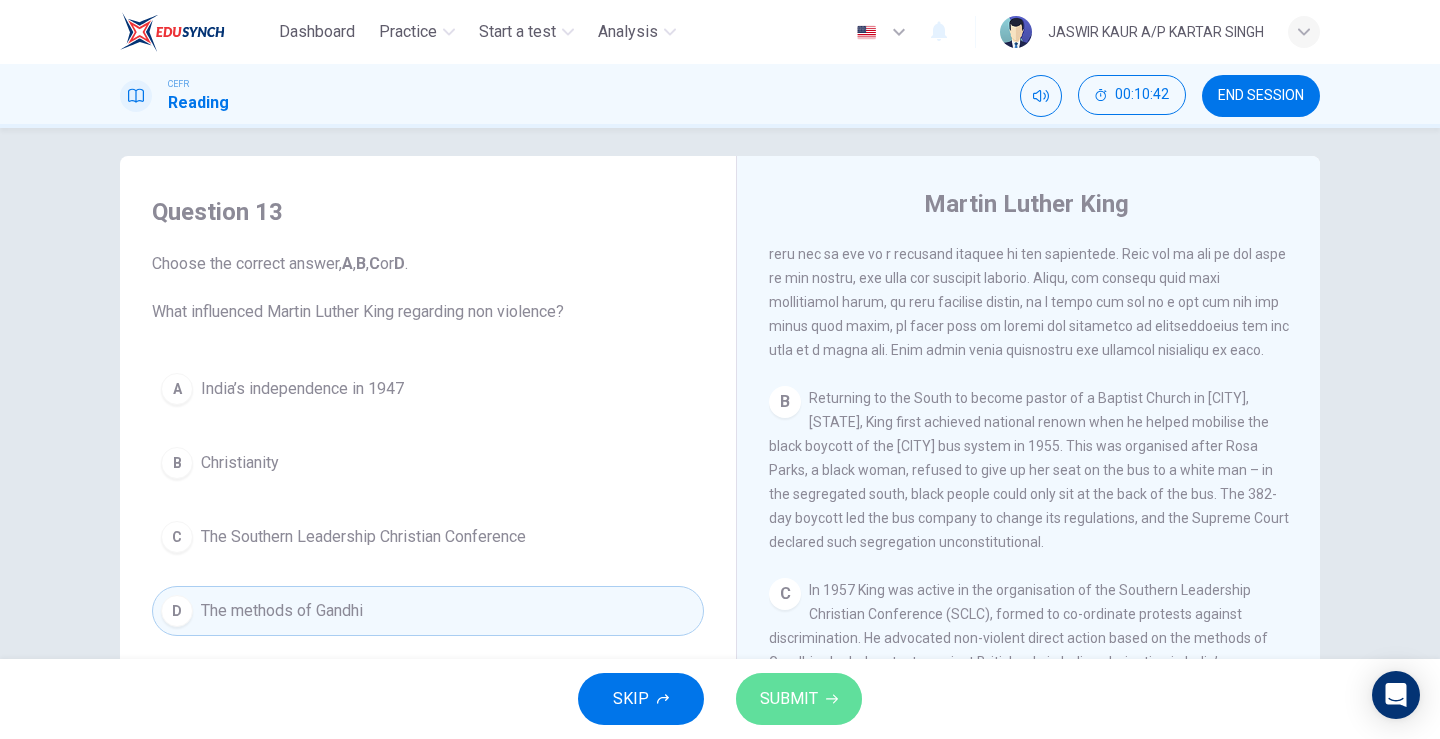 click on "SUBMIT" at bounding box center [789, 699] 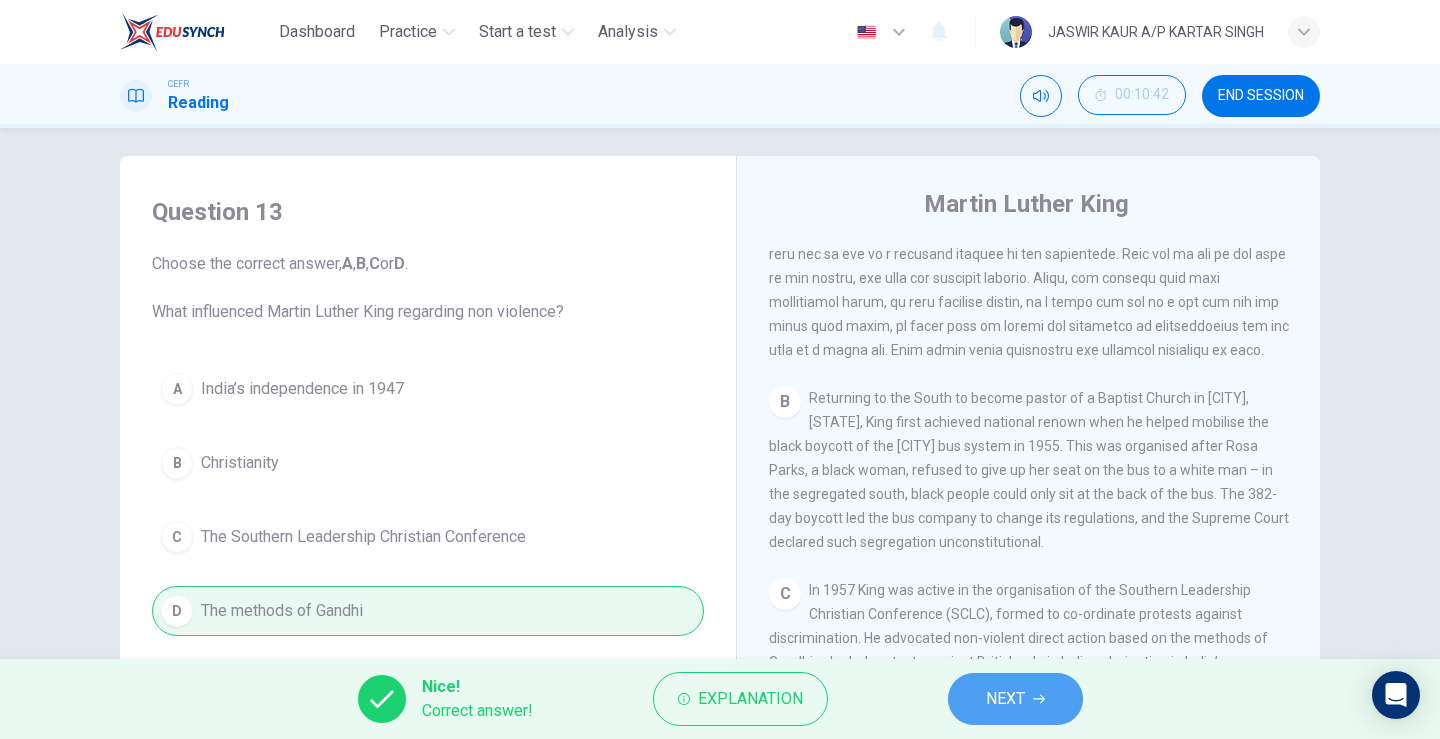 click on "NEXT" at bounding box center [1005, 699] 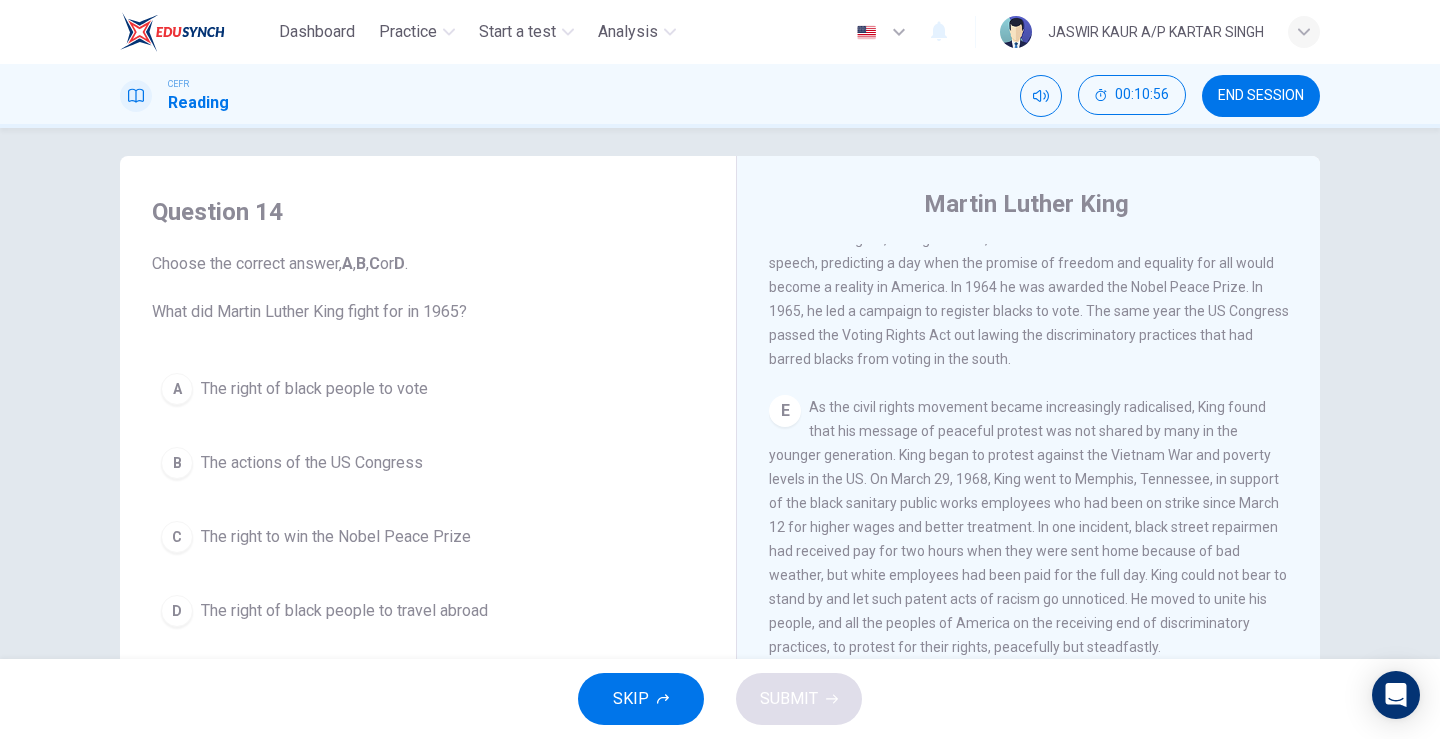 scroll, scrollTop: 1283, scrollLeft: 0, axis: vertical 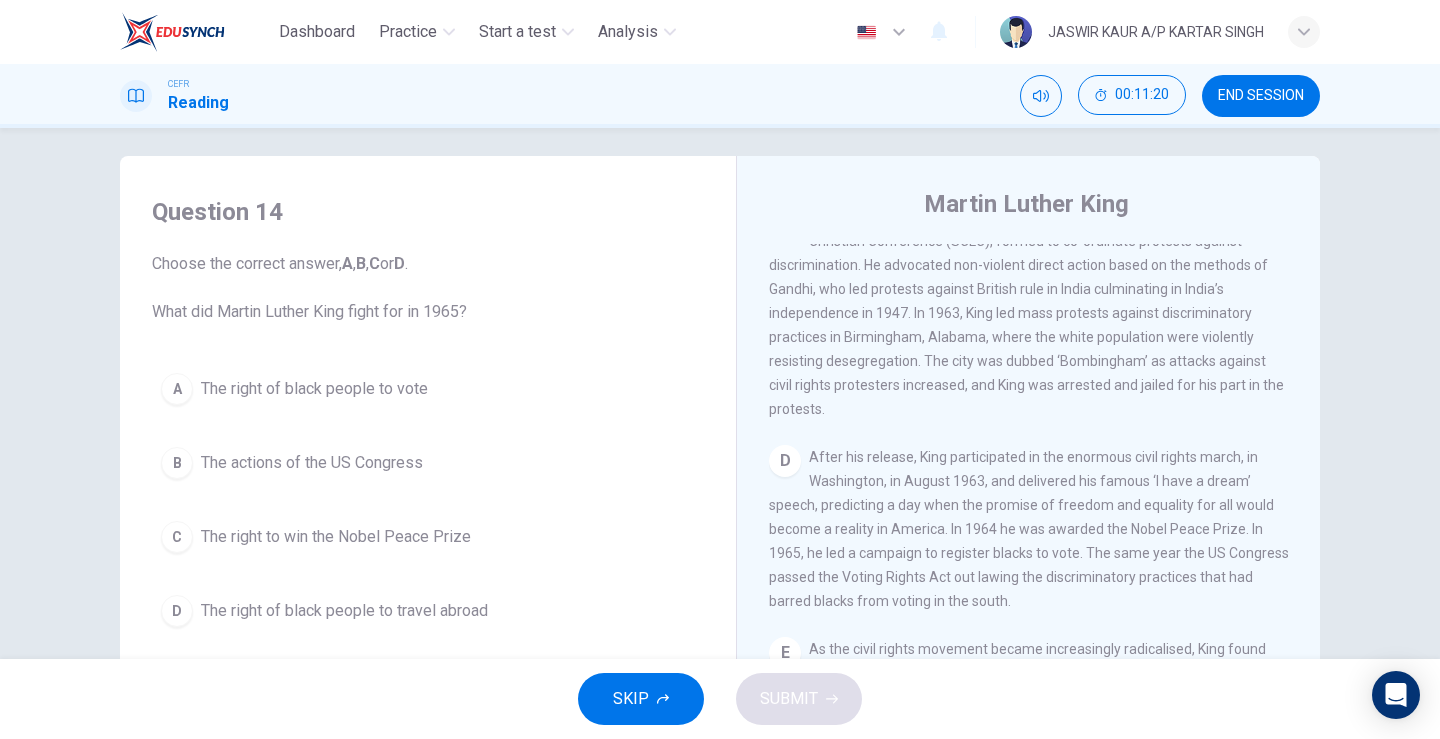 click on "Question 14 Choose the correct answer,  A ,  B ,  C  or  D .
What did Martin Luther King fight for in 1965? A The right of black people to vote B The actions of the US Congress C The right to win the Nobel Peace Prize D The right of black people to travel abroad Martin Luther King CLICK TO ZOOM Click to Zoom A B Returning to the South to become pastor of a Baptist Church in [CITY], [STATE], King first achieved national renown when he helped mobilise the black boycott of the [CITY] bus system in 1955. This was organised after Rosa Parks, a black woman, refused to give up her seat on the bus to a white man – in the segregated south, black people could only sit at the back of the bus. The 382-day boycott led the bus company to change its regulations, and the Supreme Court declared such segregation unconstitutional. C D E F" at bounding box center [720, 503] 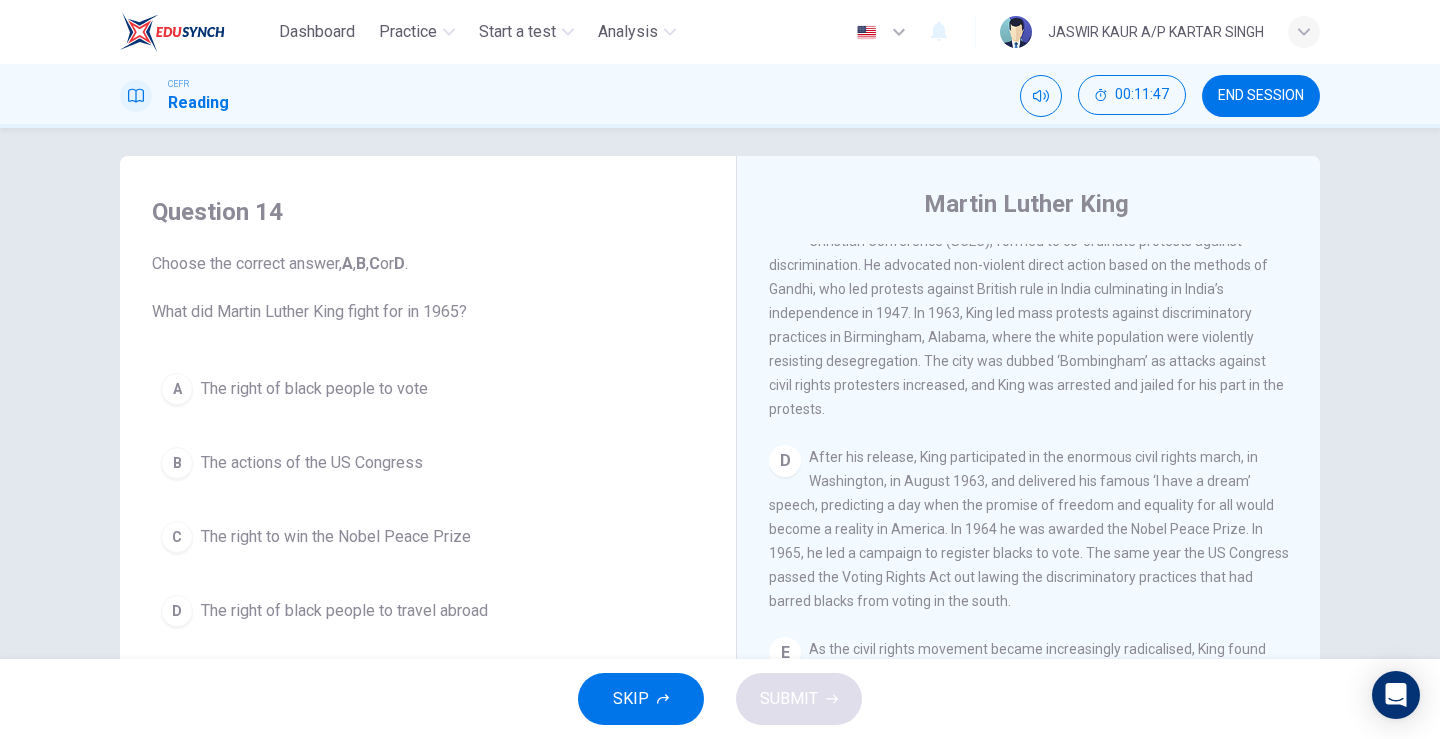 click on "A" at bounding box center (177, 389) 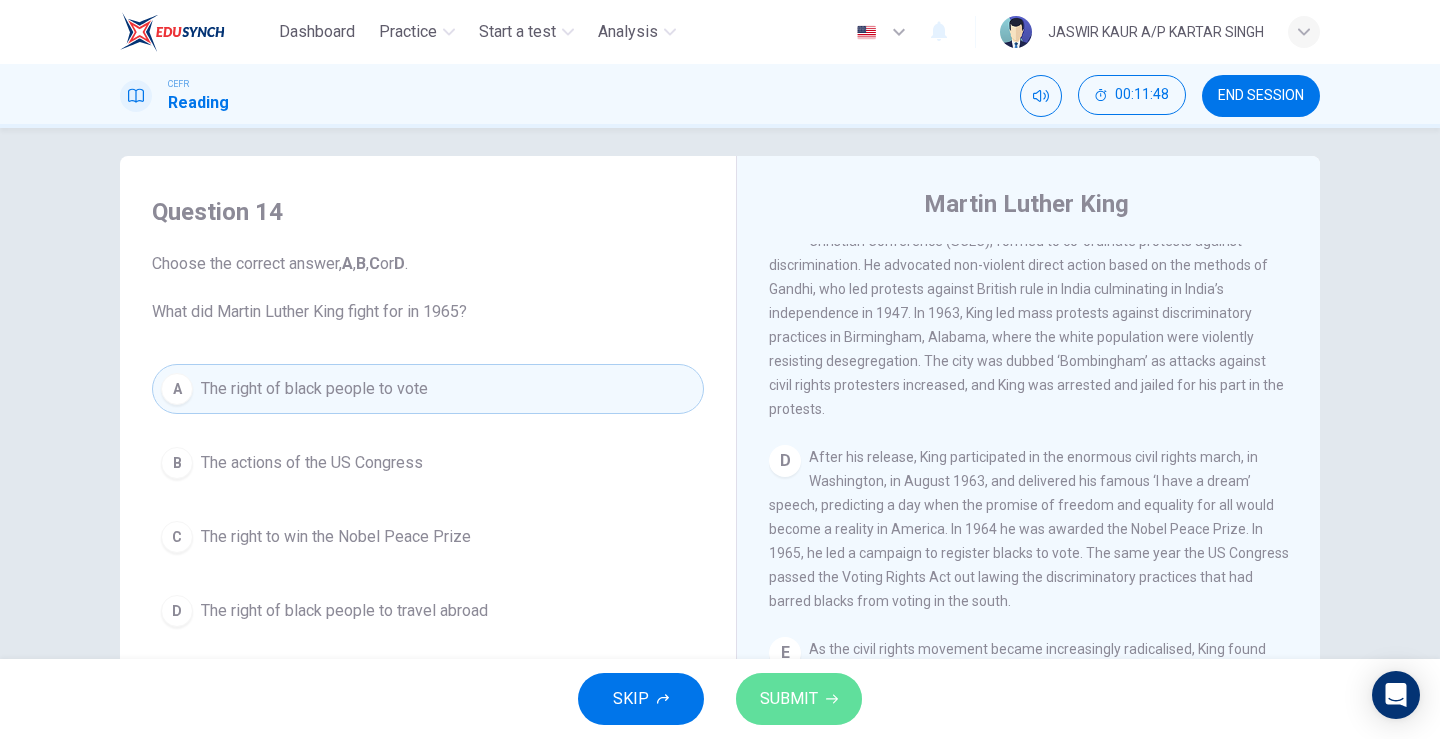 click on "SUBMIT" at bounding box center [789, 699] 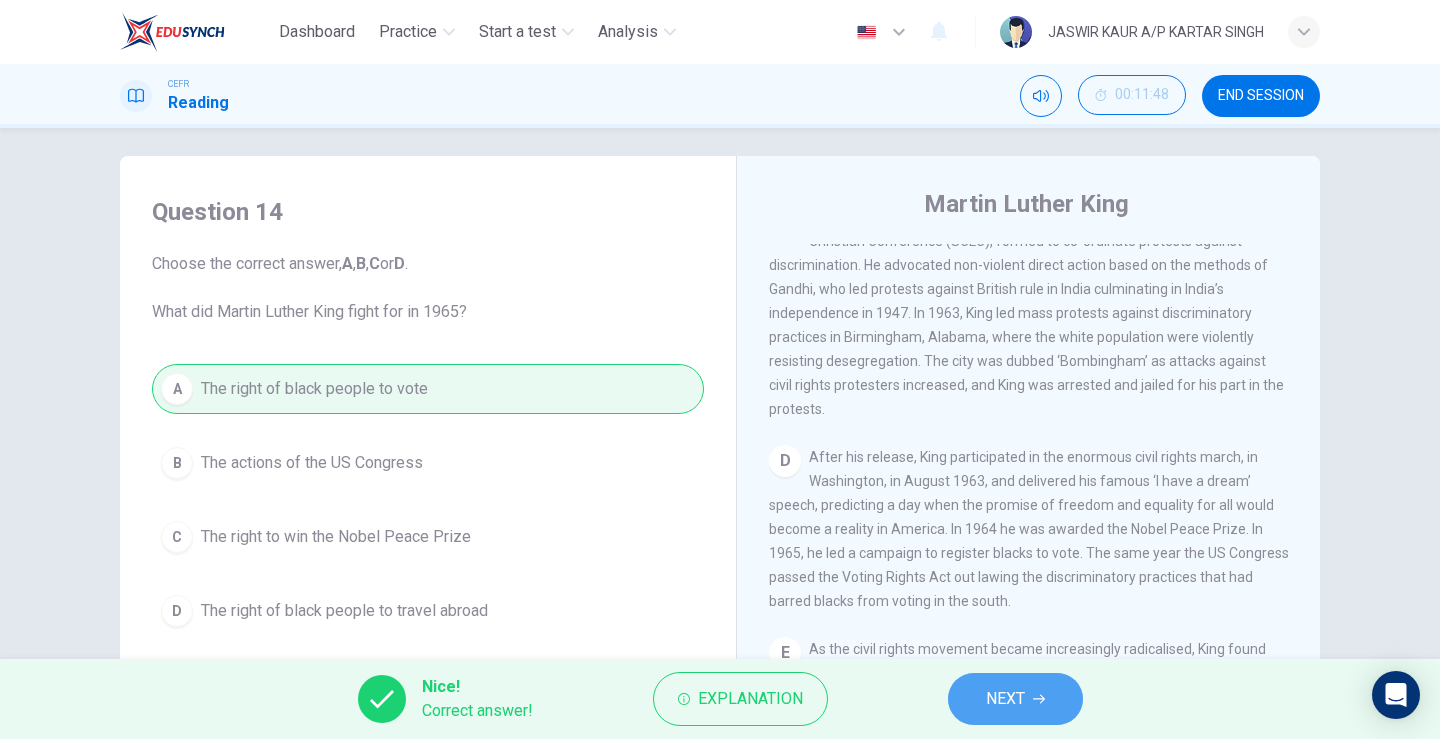 click on "NEXT" at bounding box center (1005, 699) 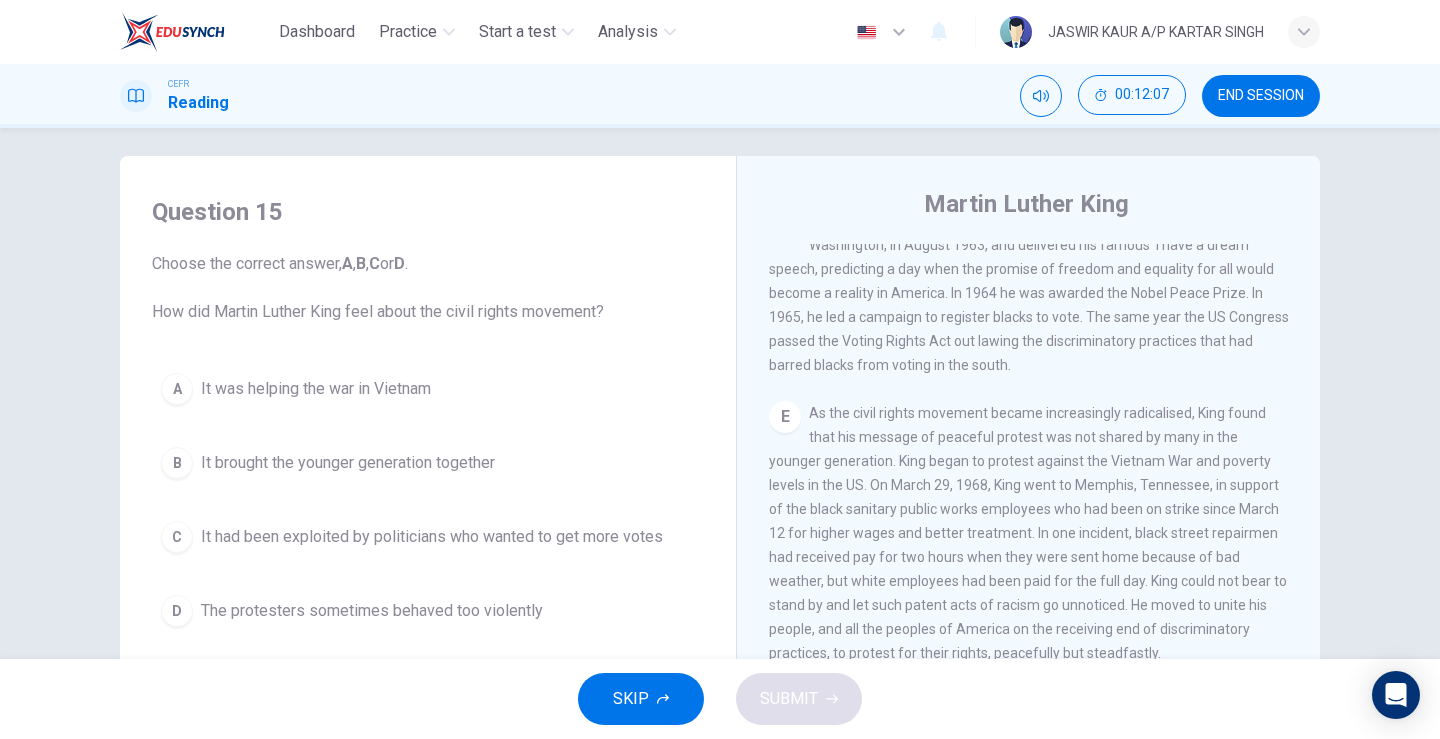 scroll, scrollTop: 1247, scrollLeft: 0, axis: vertical 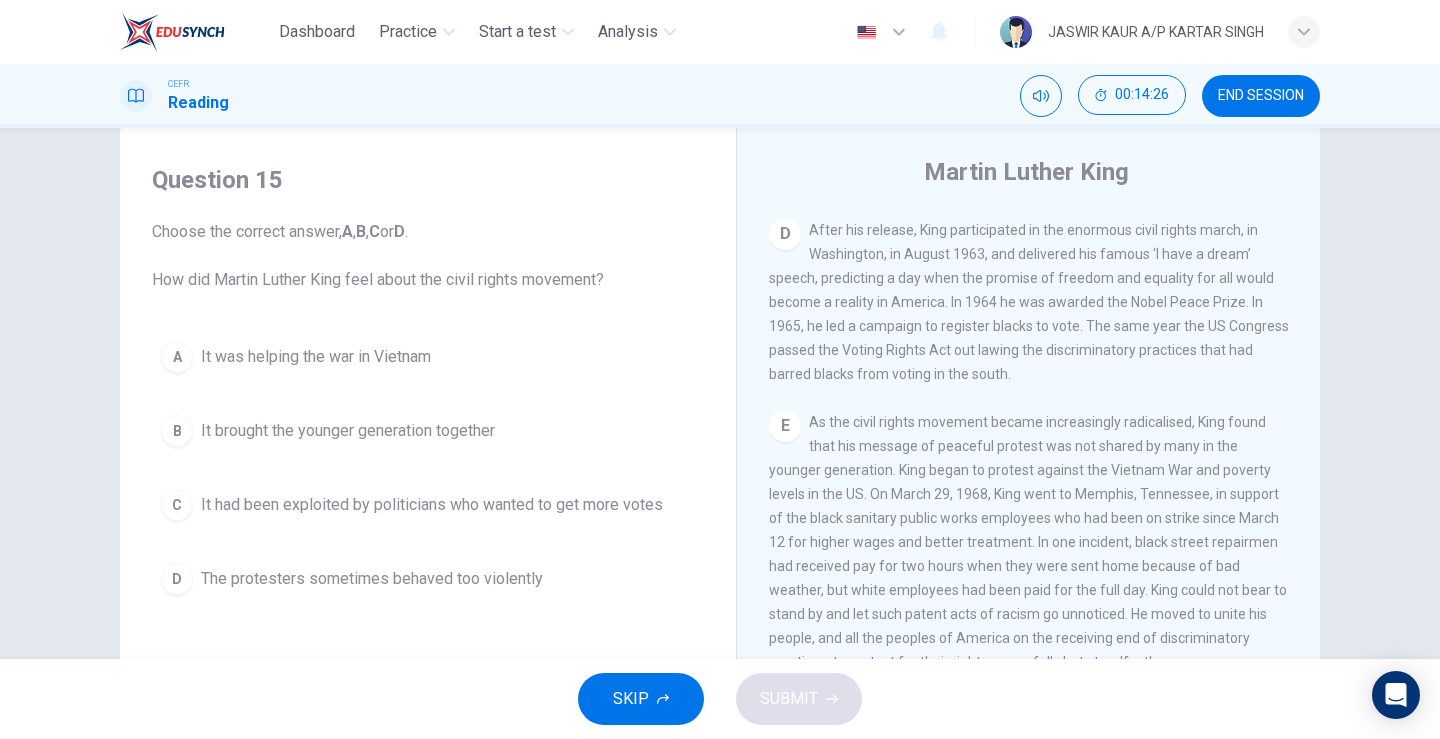 click on "B" at bounding box center (177, 431) 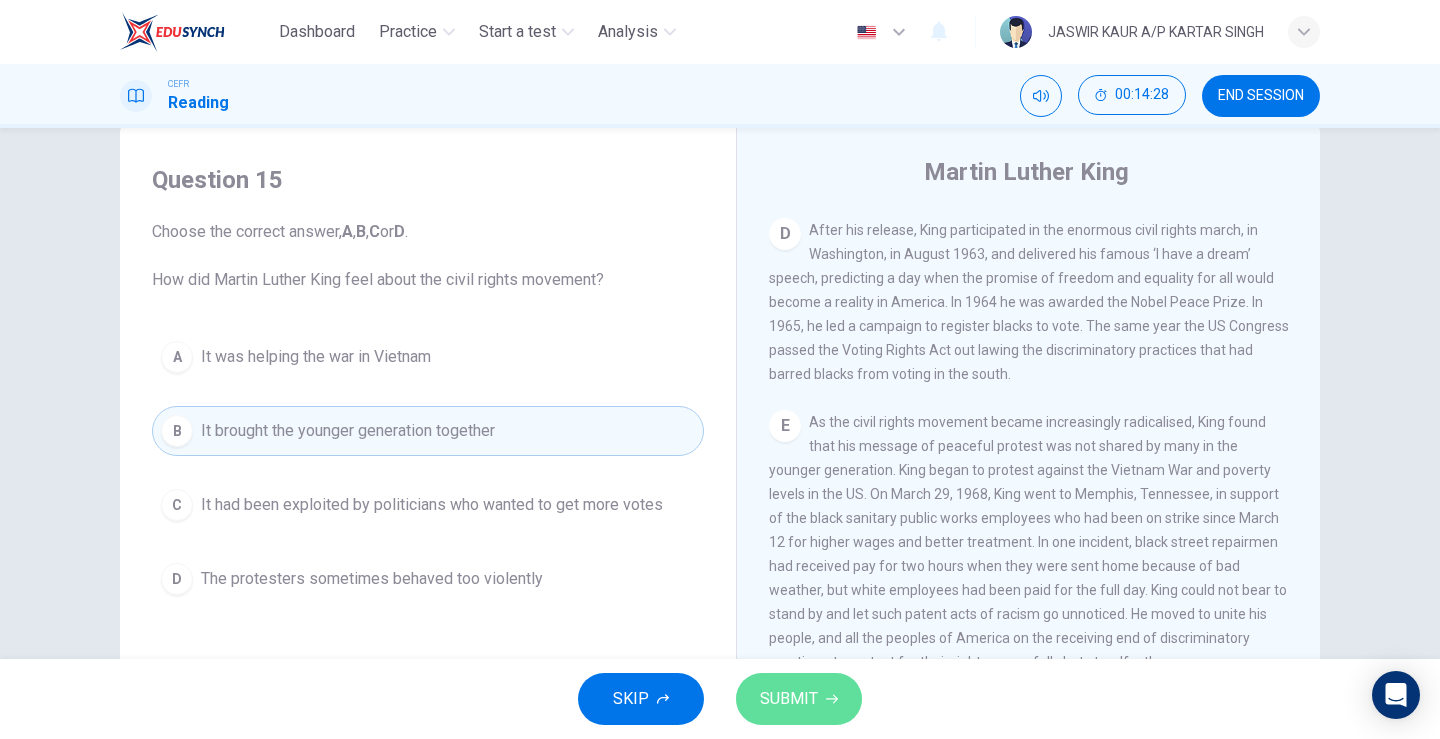 click on "SUBMIT" at bounding box center [799, 699] 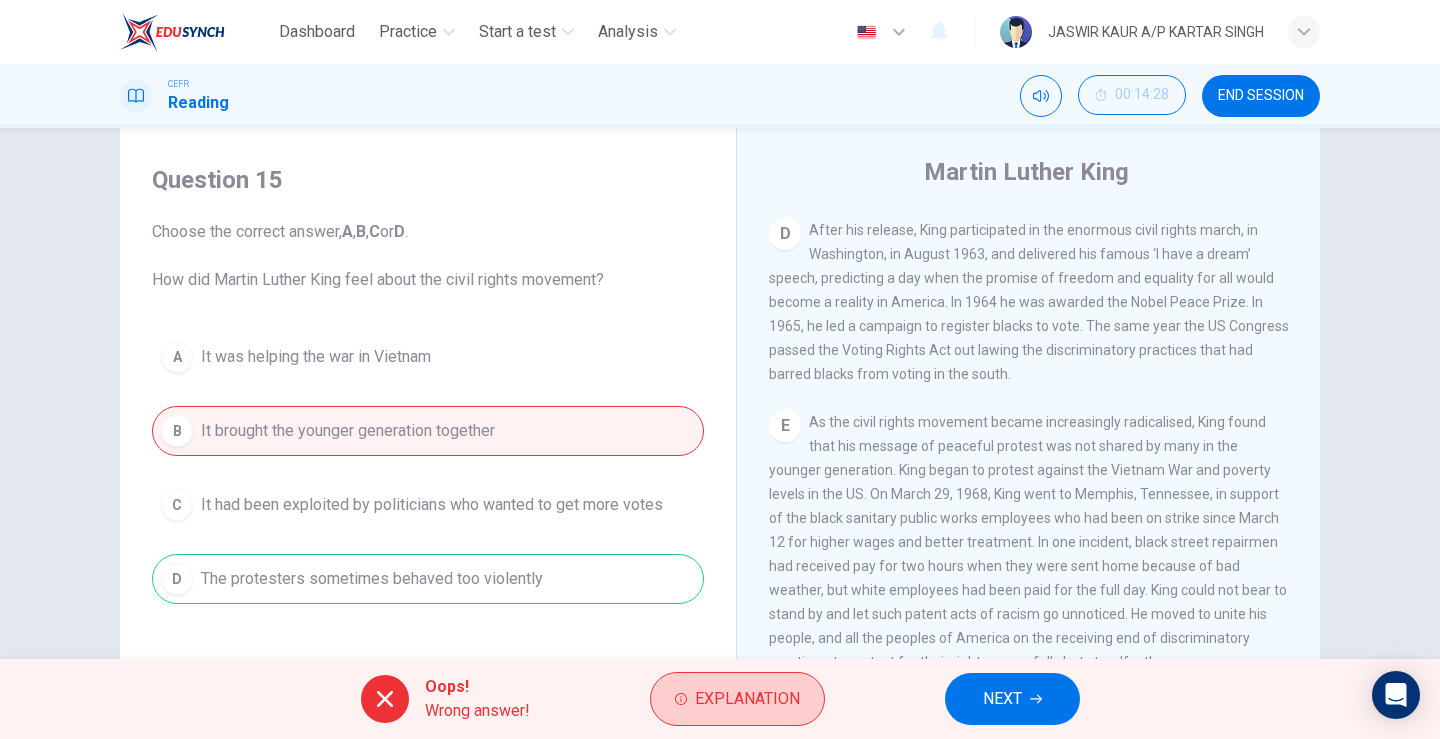 click on "Explanation" at bounding box center (737, 699) 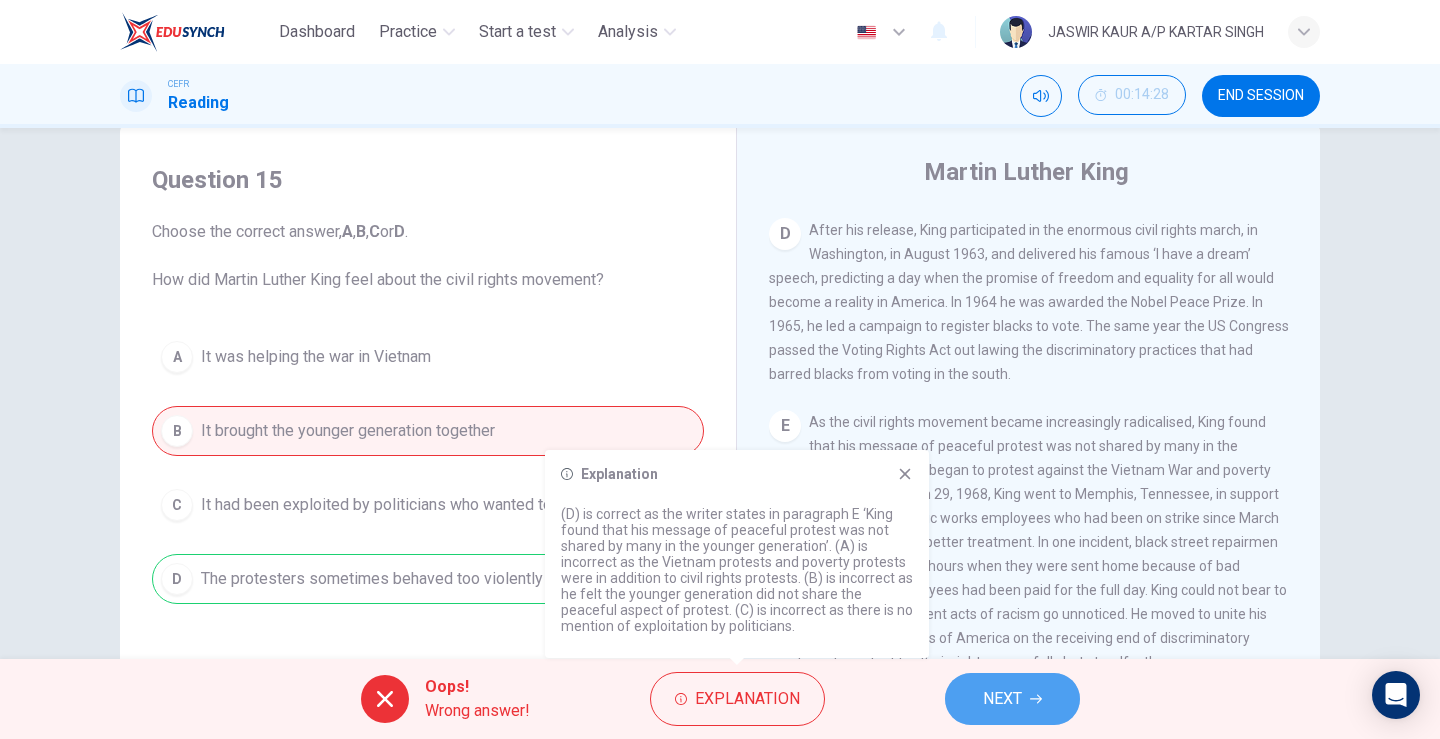 click on "NEXT" at bounding box center [1002, 699] 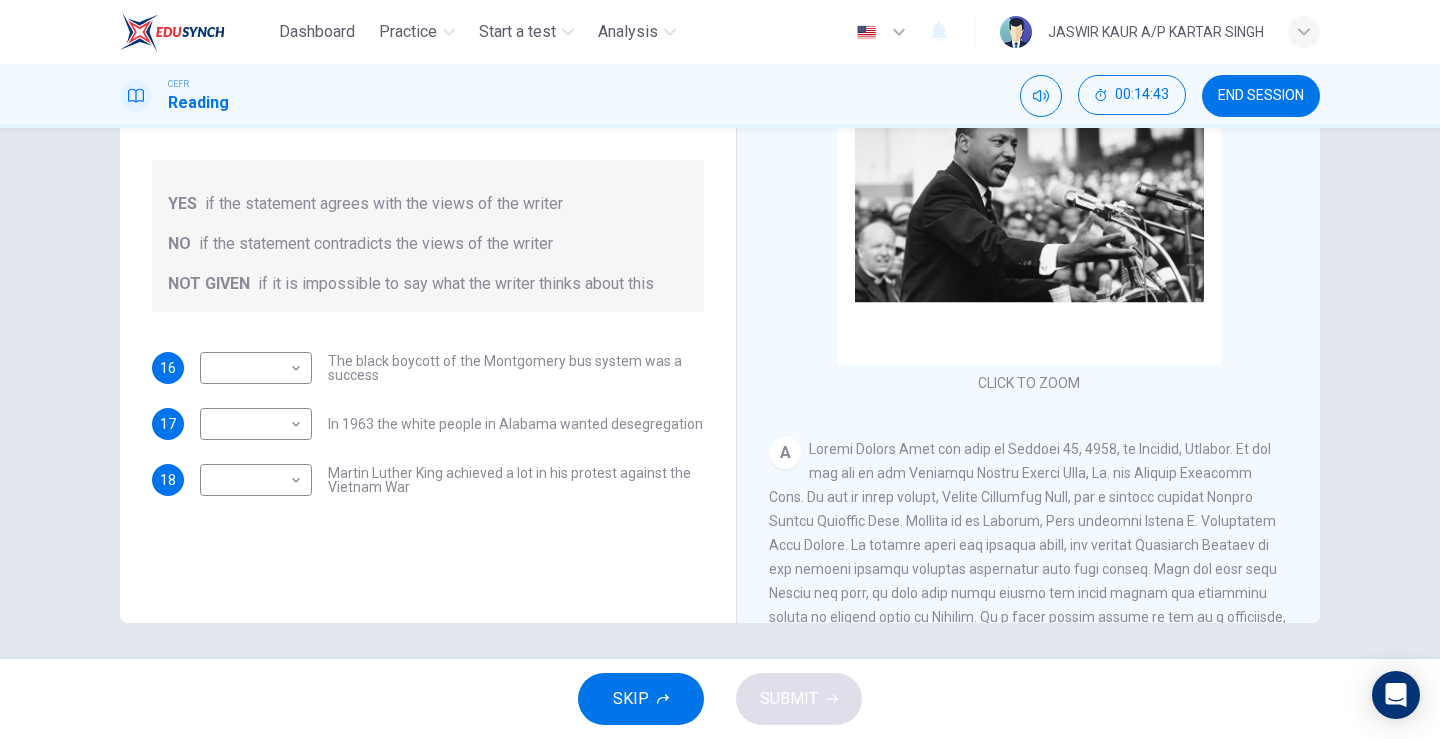 scroll, scrollTop: 244, scrollLeft: 0, axis: vertical 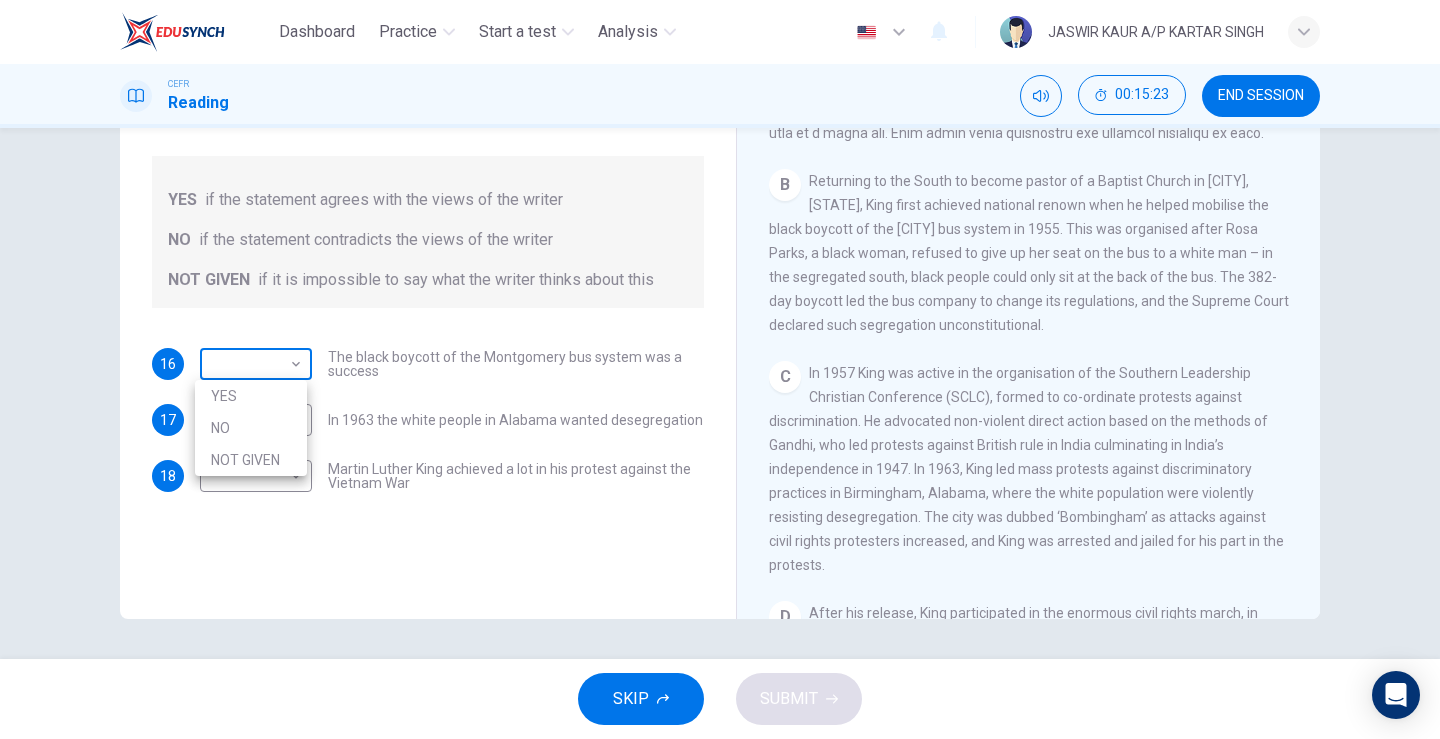 click on "Dashboard Practice Start a test Analysis English en ​ JASWIR KAUR A/P KARTAR SINGH CEFR Reading 00:15:23 END SESSION Questions 16 - 18 Do the following statements agree with the information given in the Reading Passage? In the space below, write YES if the statement agrees with the views of the writer NO if the statement contradicts the views of the writer NOT GIVEN if it is impossible to say what the writer thinks about this 16 ​ ​ The black boycott of the [CITY] bus system was a success 17 ​ ​ In 1963 the white people in [STATE] wanted desegregation 18 ​ ​ Martin Luther King achieved a lot in his protest against the Vietnam War Martin Luther King CLICK TO ZOOM Click to Zoom A B C D E F SKIP SUBMIT EduSynch - Online Language Proficiency Testing
Dashboard Practice Start a test Analysis Notifications © Copyright  2025 YES NO NOT GIVEN" at bounding box center [720, 369] 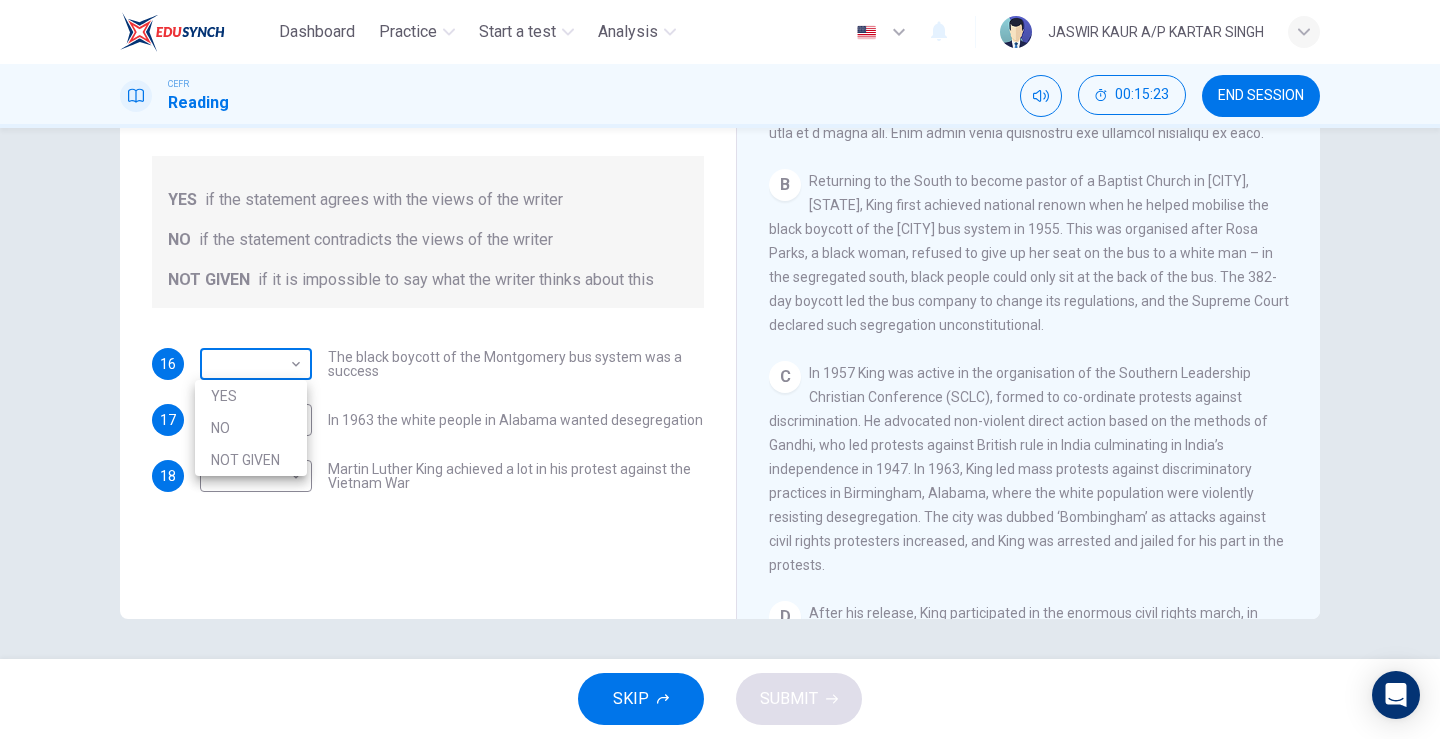 click on "Dashboard Practice Start a test Analysis English en ​ JASWIR KAUR A/P KARTAR SINGH CEFR Reading 00:15:23 END SESSION Questions 16 - 18 Do the following statements agree with the information given in the Reading Passage? In the space below, write YES if the statement agrees with the views of the writer NO if the statement contradicts the views of the writer NOT GIVEN if it is impossible to say what the writer thinks about this 16 ​ ​ The black boycott of the [CITY] bus system was a success 17 ​ ​ In 1963 the white people in [STATE] wanted desegregation 18 ​ ​ Martin Luther King achieved a lot in his protest against the Vietnam War Martin Luther King CLICK TO ZOOM Click to Zoom A B C D E F SKIP SUBMIT EduSynch - Online Language Proficiency Testing
Dashboard Practice Start a test Analysis Notifications © Copyright  2025 YES NO NOT GIVEN" at bounding box center (720, 369) 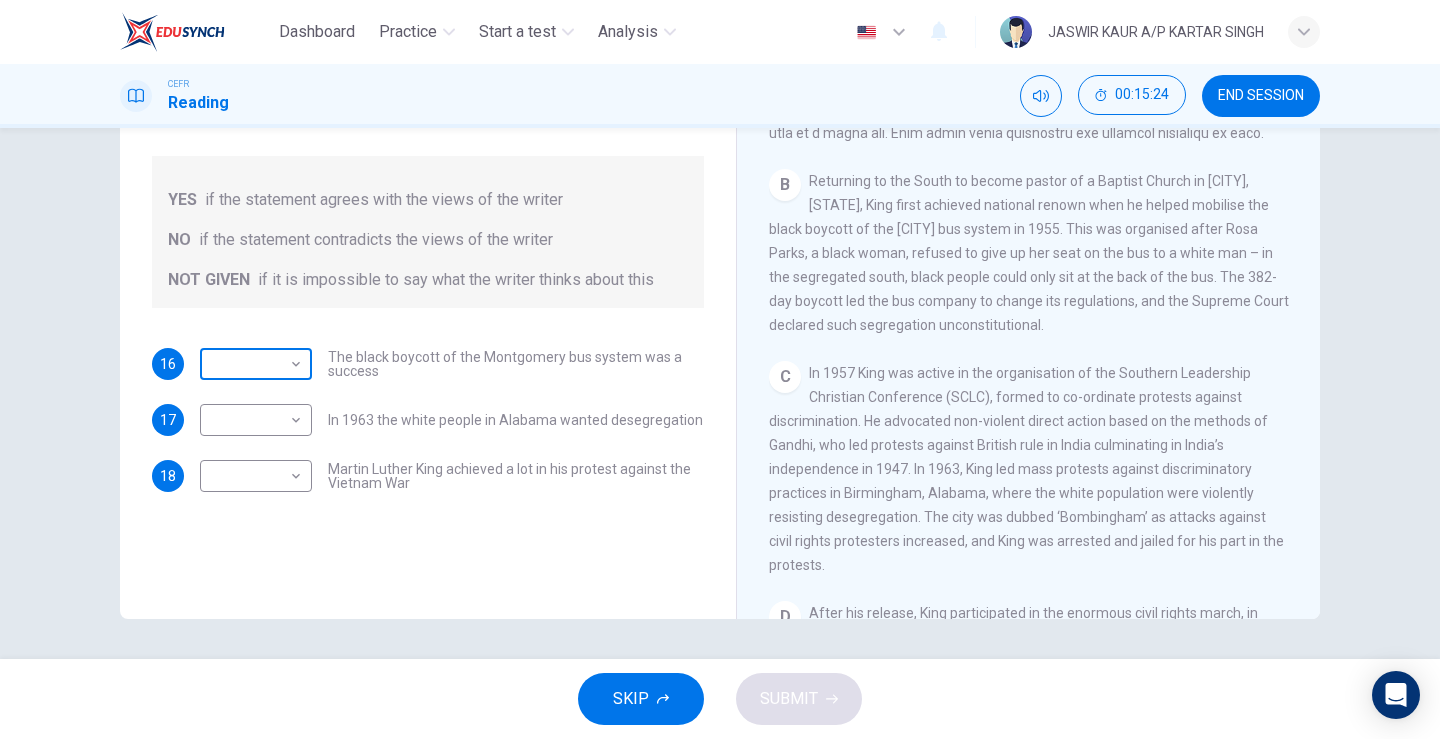 click on "Dashboard Practice Start a test Analysis English en ​ JASWIR KAUR A/P KARTAR SINGH CEFR Reading 00:15:24 END SESSION Questions 16 - 18 Do the following statements agree with the information given in the Reading Passage? In the space below, write YES if the statement agrees with the views of the writer NO if the statement contradicts the views of the writer NOT GIVEN if it is impossible to say what the writer thinks about this 16 ​ ​ The black boycott of the [CITY] bus system was a success 17 ​ ​ In 1963 the white people in [STATE] wanted desegregation 18 ​ ​ Martin Luther King achieved a lot in his protest against the Vietnam War Martin Luther King CLICK TO ZOOM Click to Zoom A B C D E F SKIP SUBMIT EduSynch - Online Language Proficiency Testing
Dashboard Practice Start a test Analysis Notifications © Copyright  2025" at bounding box center [720, 369] 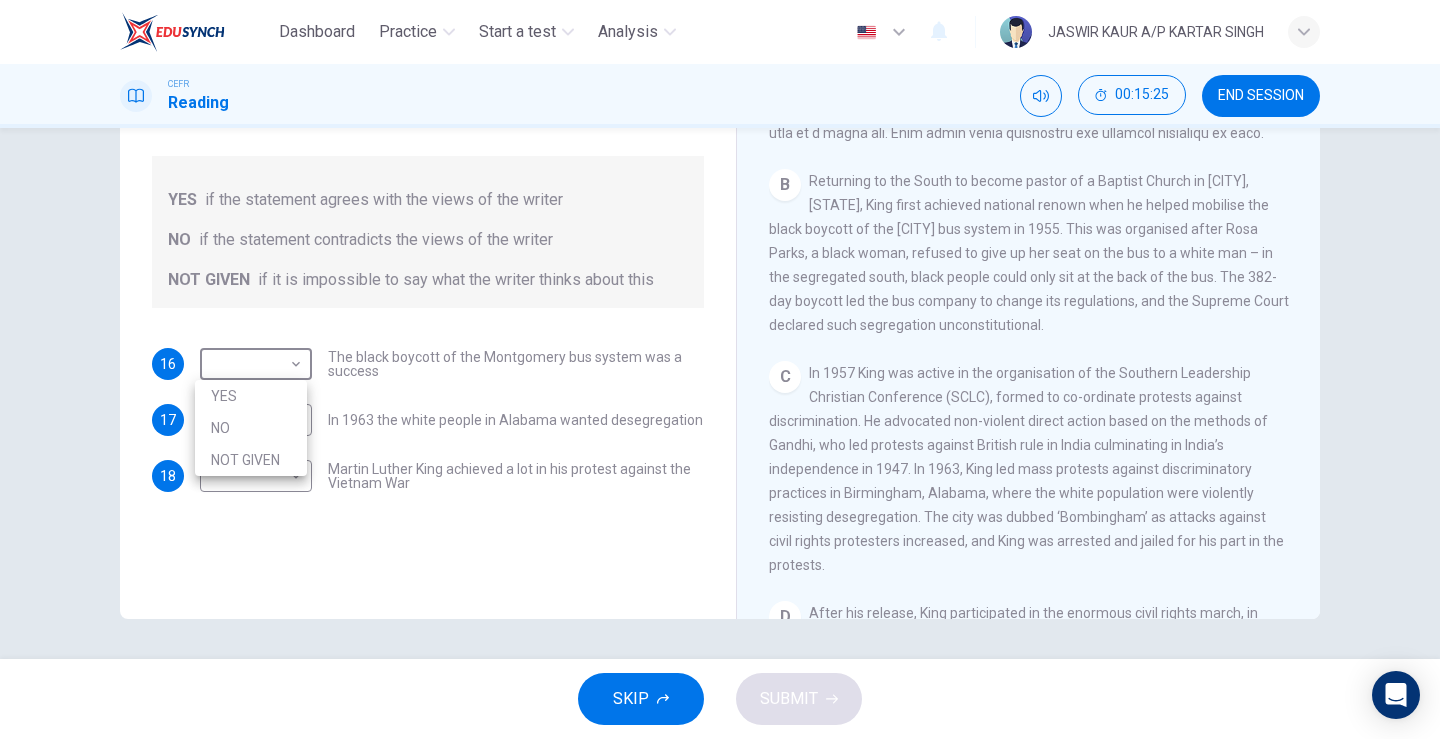 click on "NOT GIVEN" at bounding box center [251, 460] 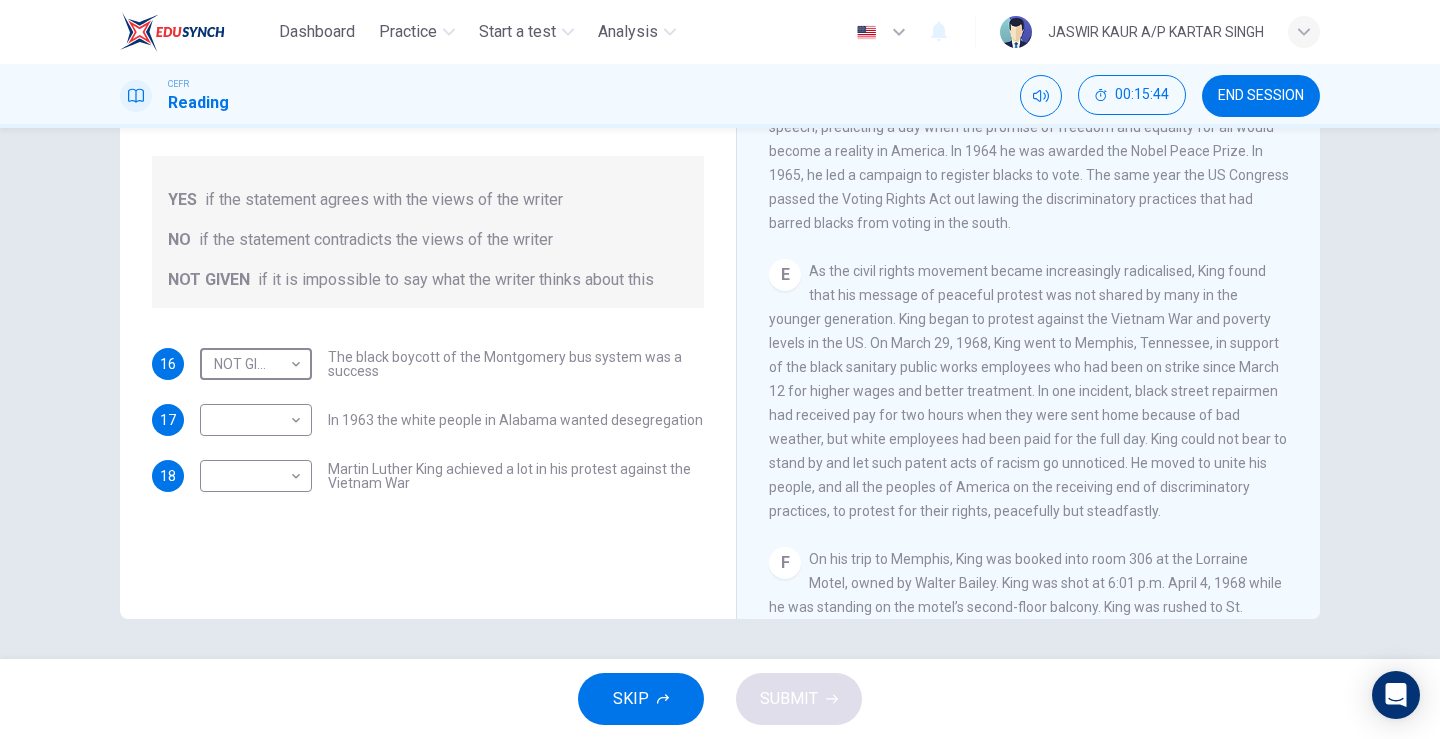 scroll, scrollTop: 1100, scrollLeft: 0, axis: vertical 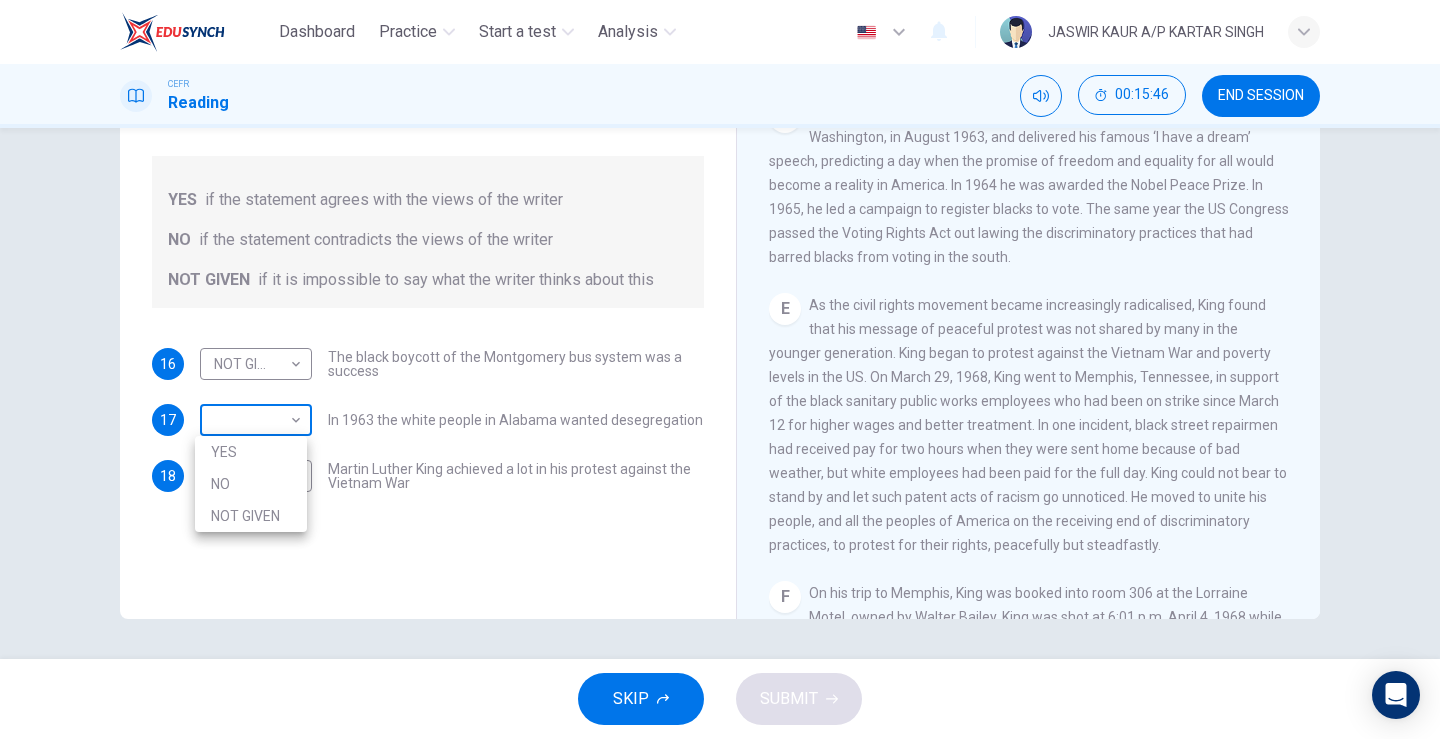 click on "Dashboard Practice Start a test Analysis English en ​ JASWIR KAUR A/P KARTAR SINGH CEFR Reading 00:15:46 END SESSION Questions 16 - 18 Do the following statements agree with the information given in the Reading Passage? In the space below, write YES if the statement agrees with the views of the writer NO if the statement contradicts the views of the writer NOT GIVEN if it is impossible to say what the writer thinks about this 16 NOT GIVEN NOT GIVEN ​ The black boycott of the [CITY] bus system was a success 17 ​ ​ In 1963 the white people in [STATE] wanted desegregation 18 ​ ​ Martin Luther King achieved a lot in his protest against the Vietnam War Martin Luther King CLICK TO ZOOM Click to Zoom A B C D E F SKIP SUBMIT EduSynch - Online Language Proficiency Testing
Dashboard Practice Start a test Analysis Notifications © Copyright  2025 YES NO NOT GIVEN" at bounding box center (720, 369) 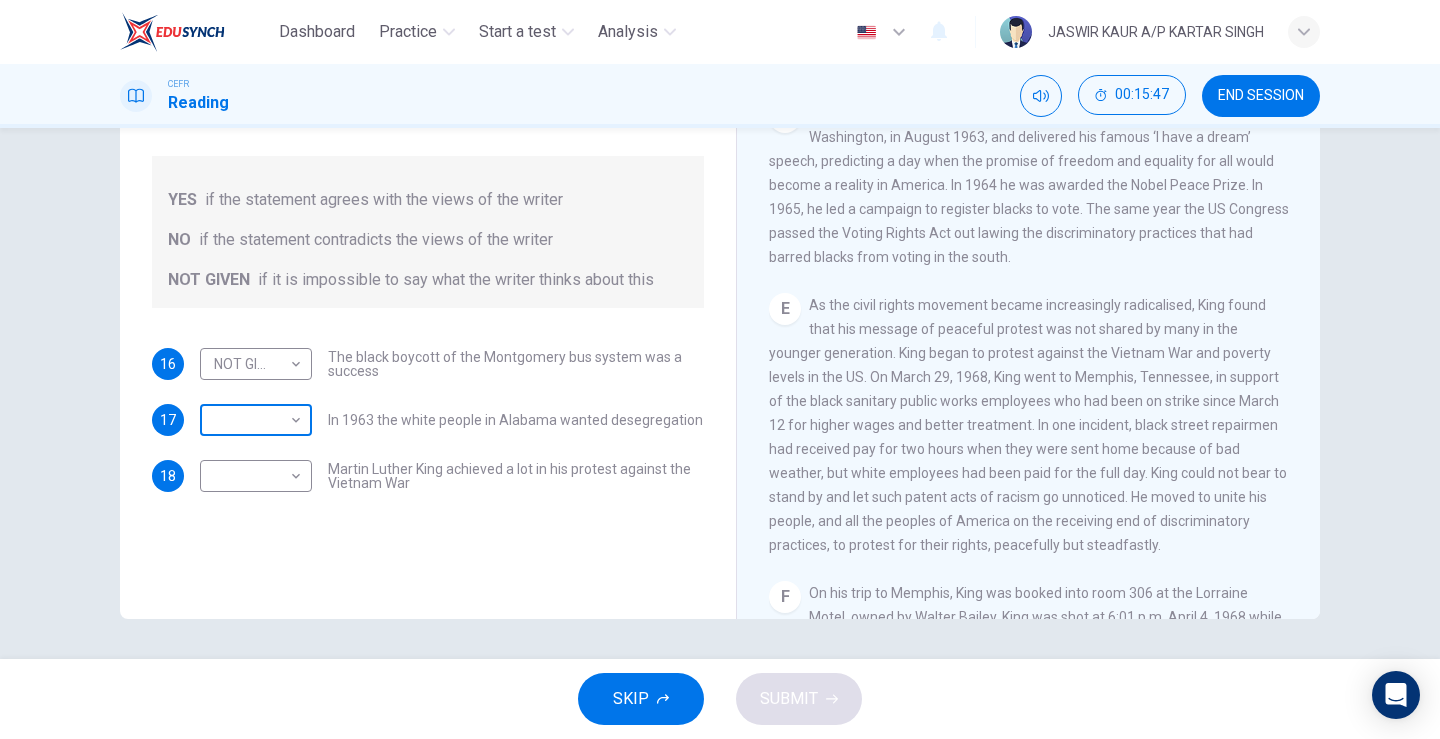click on "Dashboard Practice Start a test Analysis English en ​ JASWIR KAUR A/P KARTAR SINGH CEFR Reading 00:15:47 END SESSION Questions 16 - 18 Do the following statements agree with the information given in the Reading Passage? In the space below, write YES if the statement agrees with the views of the writer NO if the statement contradicts the views of the writer NOT GIVEN if it is impossible to say what the writer thinks about this 16 NOT GIVEN NOT GIVEN ​ The black boycott of the [CITY] bus system was a success 17 ​ ​ In 1963 the white people in [STATE] wanted desegregation 18 ​ ​ Martin Luther King achieved a lot in his protest against the Vietnam War Martin Luther King CLICK TO ZOOM Click to Zoom A B C D E F SKIP SUBMIT EduSynch - Online Language Proficiency Testing
Dashboard Practice Start a test Analysis Notifications © Copyright  2025" at bounding box center [720, 369] 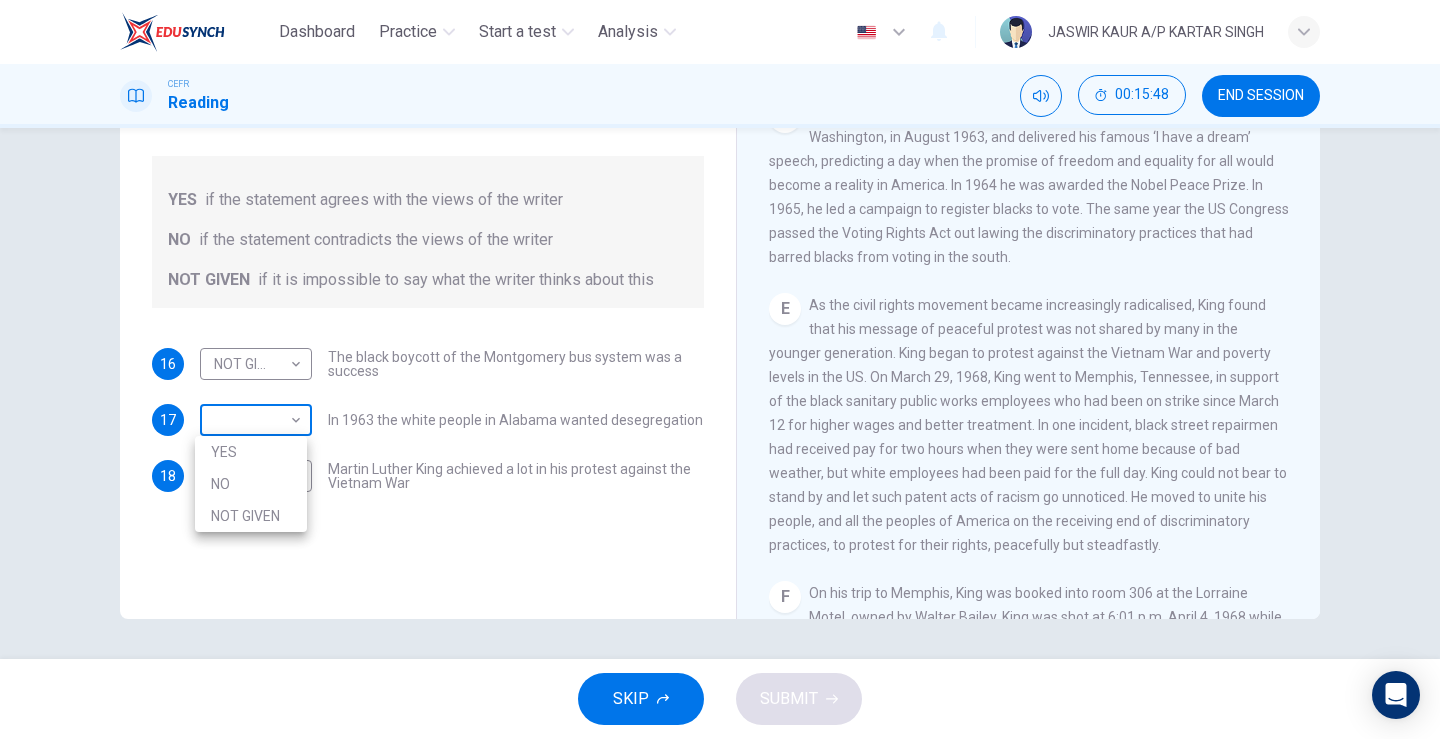 click on "Dashboard Practice Start a test Analysis English en ​ JASWIR KAUR A/P KARTAR SINGH CEFR Reading 00:15:48 END SESSION Questions 16 - 18 Do the following statements agree with the information given in the Reading Passage? In the space below, write YES if the statement agrees with the views of the writer NO if the statement contradicts the views of the writer NOT GIVEN if it is impossible to say what the writer thinks about this 16 NOT GIVEN NOT GIVEN ​ The black boycott of the [CITY] bus system was a success 17 ​ ​ In 1963 the white people in [STATE] wanted desegregation 18 ​ ​ Martin Luther King achieved a lot in his protest against the Vietnam War Martin Luther King CLICK TO ZOOM Click to Zoom A B C D E F SKIP SUBMIT EduSynch - Online Language Proficiency Testing
Dashboard Practice Start a test Analysis Notifications © Copyright  2025 YES NO NOT GIVEN" at bounding box center (720, 369) 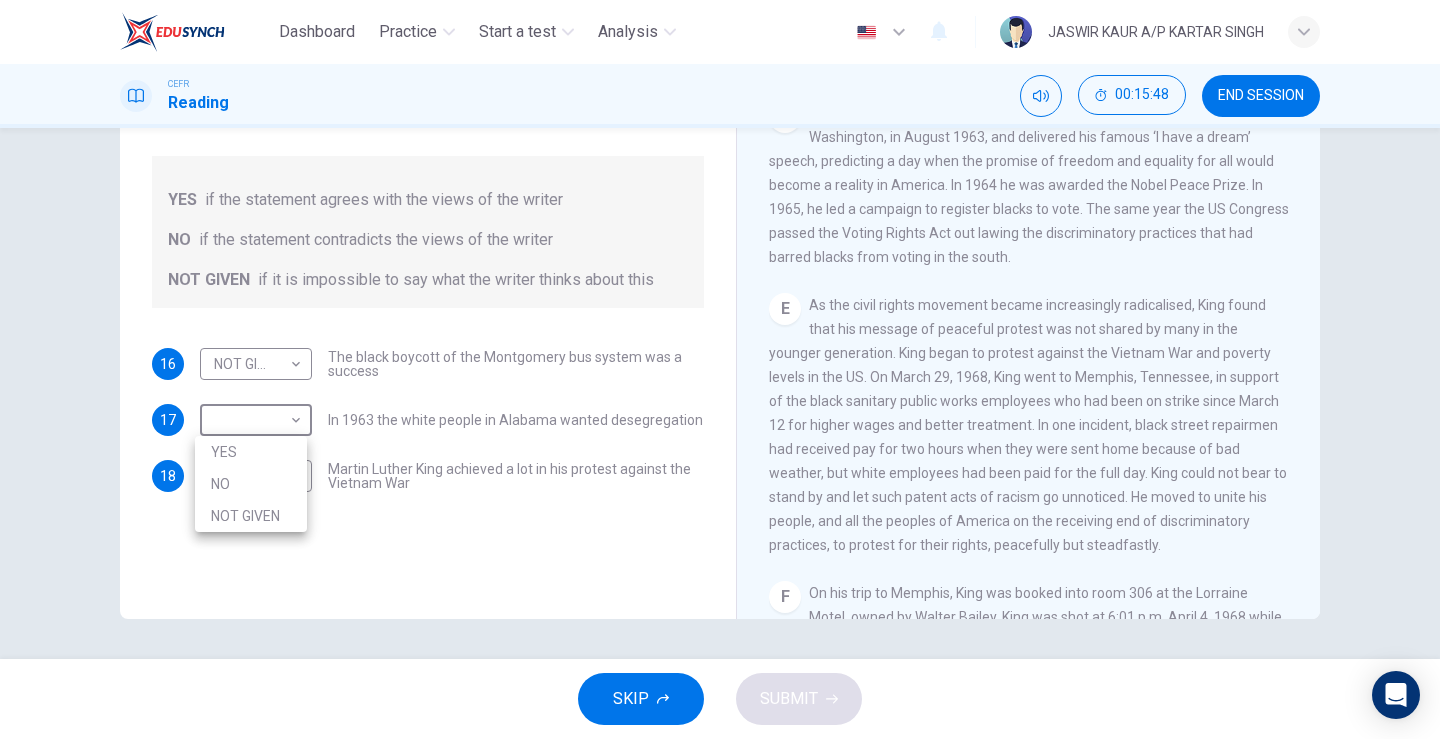 click at bounding box center (720, 369) 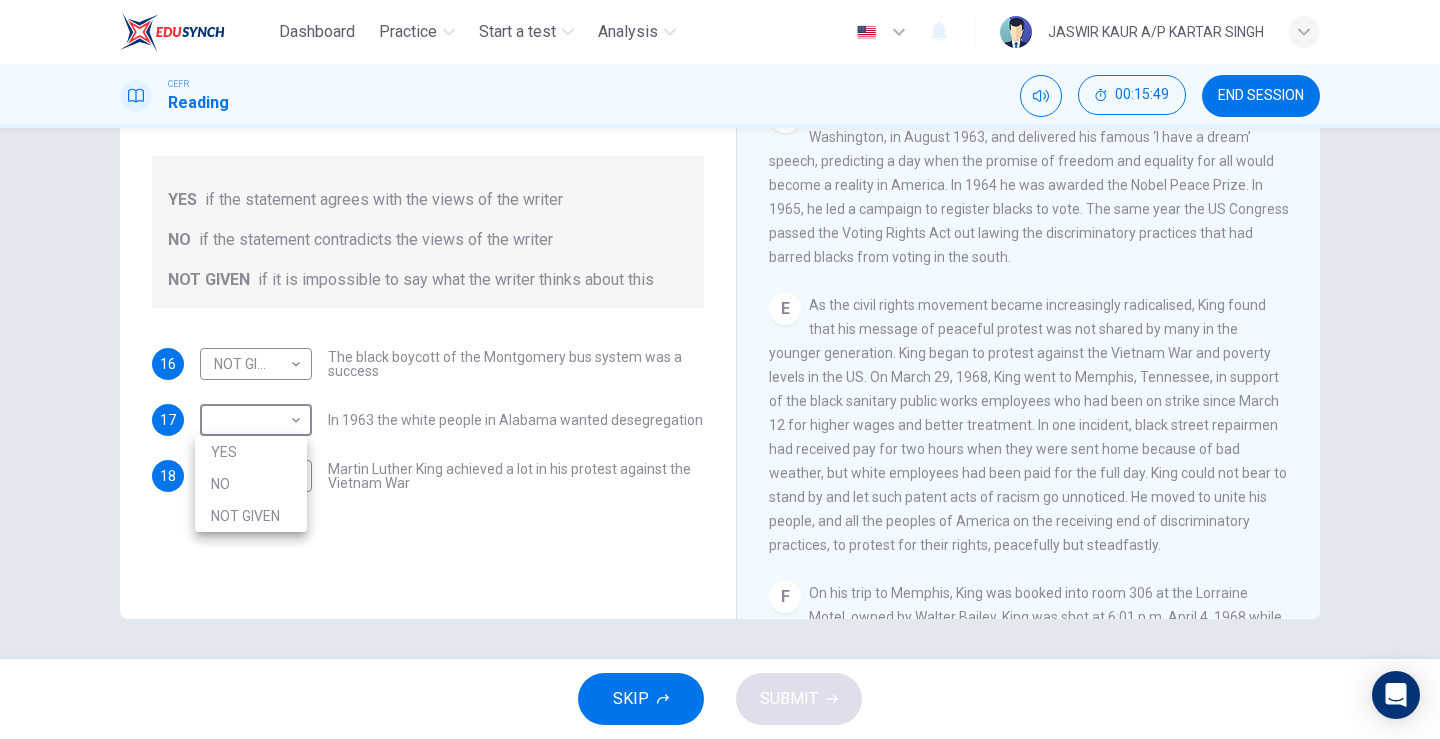 click on "Dashboard Practice Start a test Analysis English en ​ JASWIR KAUR A/P KARTAR SINGH CEFR Reading 00:15:49 END SESSION Questions 16 - 18 Do the following statements agree with the information given in the Reading Passage? In the space below, write YES if the statement agrees with the views of the writer NO if the statement contradicts the views of the writer NOT GIVEN if it is impossible to say what the writer thinks about this 16 NOT GIVEN NOT GIVEN ​ The black boycott of the [CITY] bus system was a success 17 ​ ​ In 1963 the white people in [STATE] wanted desegregation 18 ​ ​ Martin Luther King achieved a lot in his protest against the Vietnam War Martin Luther King CLICK TO ZOOM Click to Zoom A B C D E F SKIP SUBMIT EduSynch - Online Language Proficiency Testing
Dashboard Practice Start a test Analysis Notifications © Copyright  2025 YES NO NOT GIVEN" at bounding box center [720, 369] 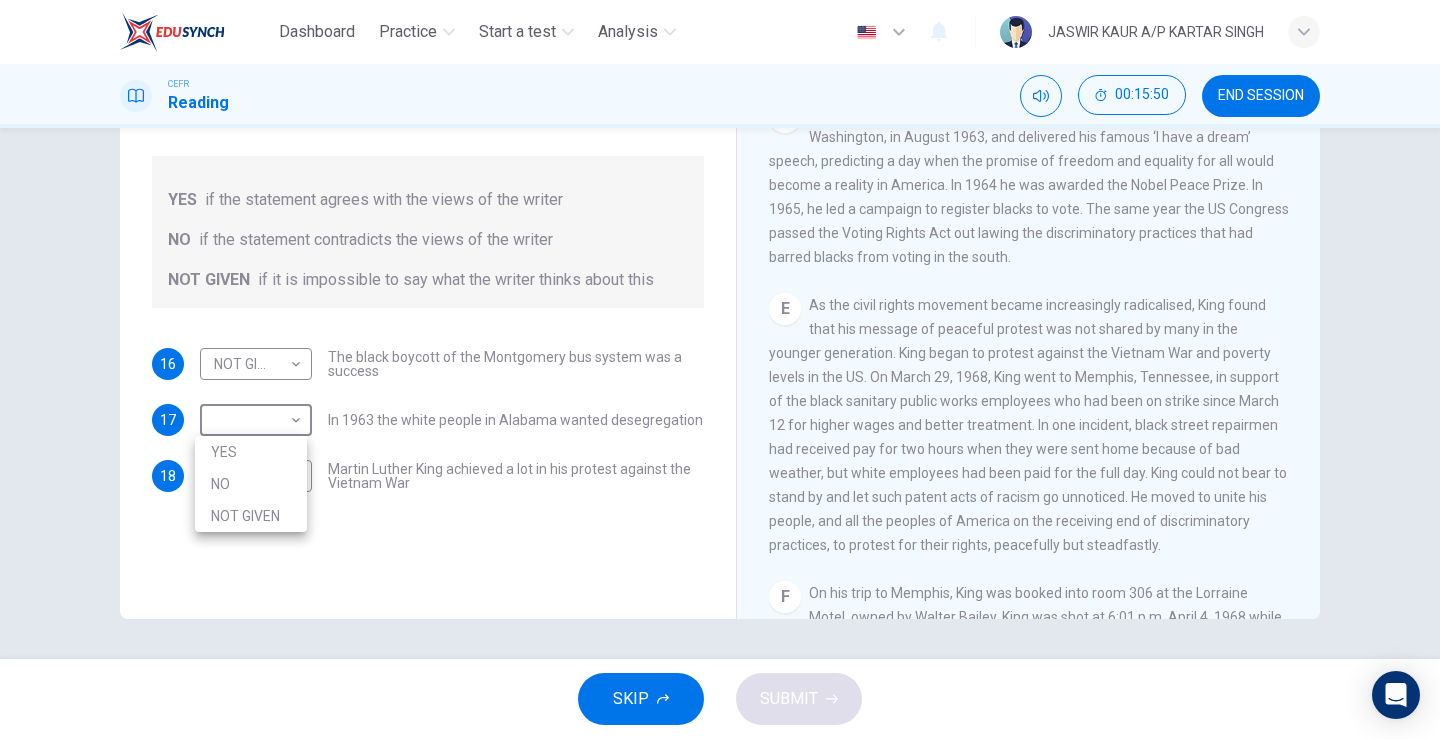 drag, startPoint x: 286, startPoint y: 411, endPoint x: 271, endPoint y: 486, distance: 76.48529 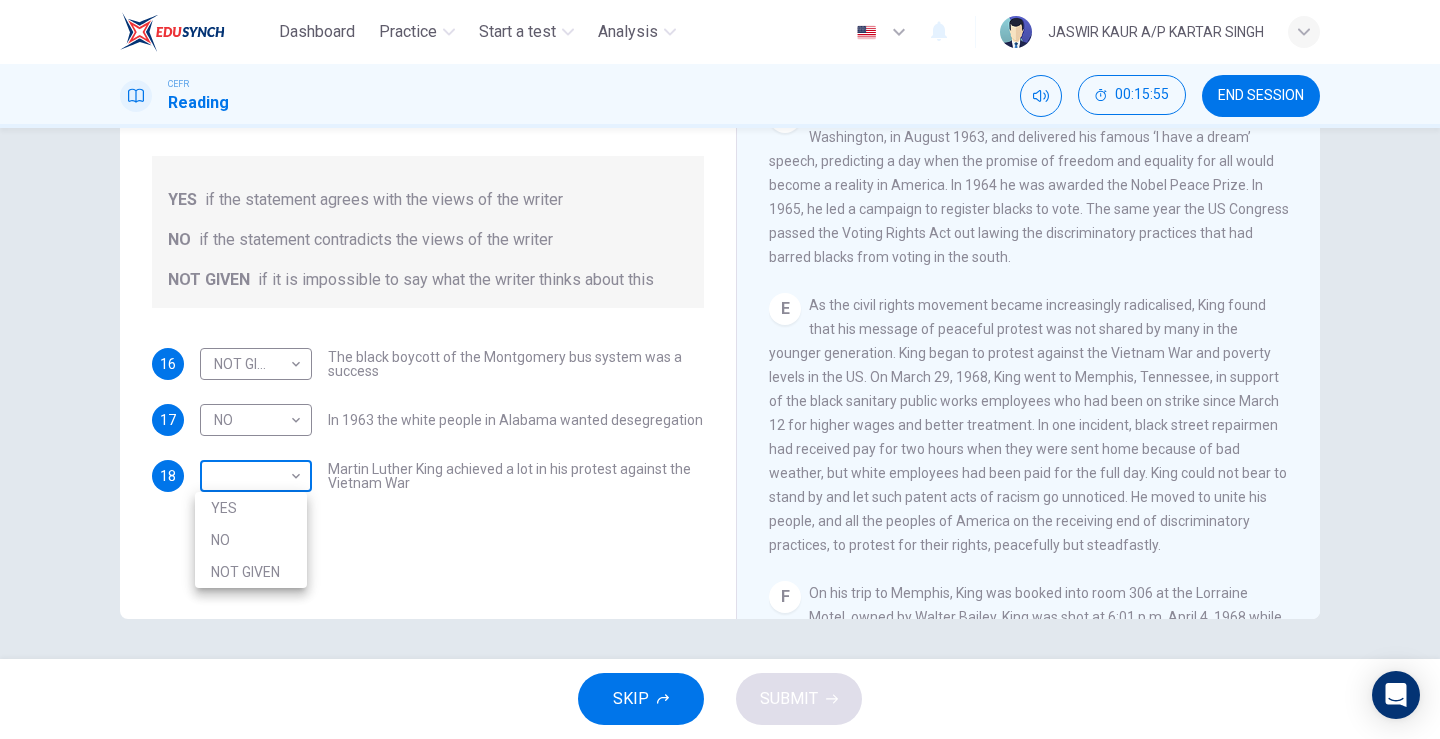 click on "Dashboard Practice Start a test Analysis English en ​ JASWIR KAUR A/P KARTAR SINGH CEFR Reading 00:15:55 END SESSION Questions 16 - 18 Do the following statements agree with the information given in the Reading Passage? In the space below, write YES if the statement agrees with the views of the writer NO if the statement contradicts the views of the writer NOT GIVEN if it is impossible to say what the writer thinks about this 16 NOT GIVEN NOT GIVEN ​ The black boycott of the [CITY] bus system was a success 17 NO NO ​ In 1963 the white people in [STATE] wanted desegregation 18 ​ ​ Martin Luther King achieved a lot in his protest against the Vietnam War Martin Luther King CLICK TO ZOOM Click to Zoom A B C D E F SKIP SUBMIT EduSynch - Online Language Proficiency Testing
Dashboard Practice Start a test Analysis Notifications © Copyright  2025 YES NO NOT GIVEN" at bounding box center [720, 369] 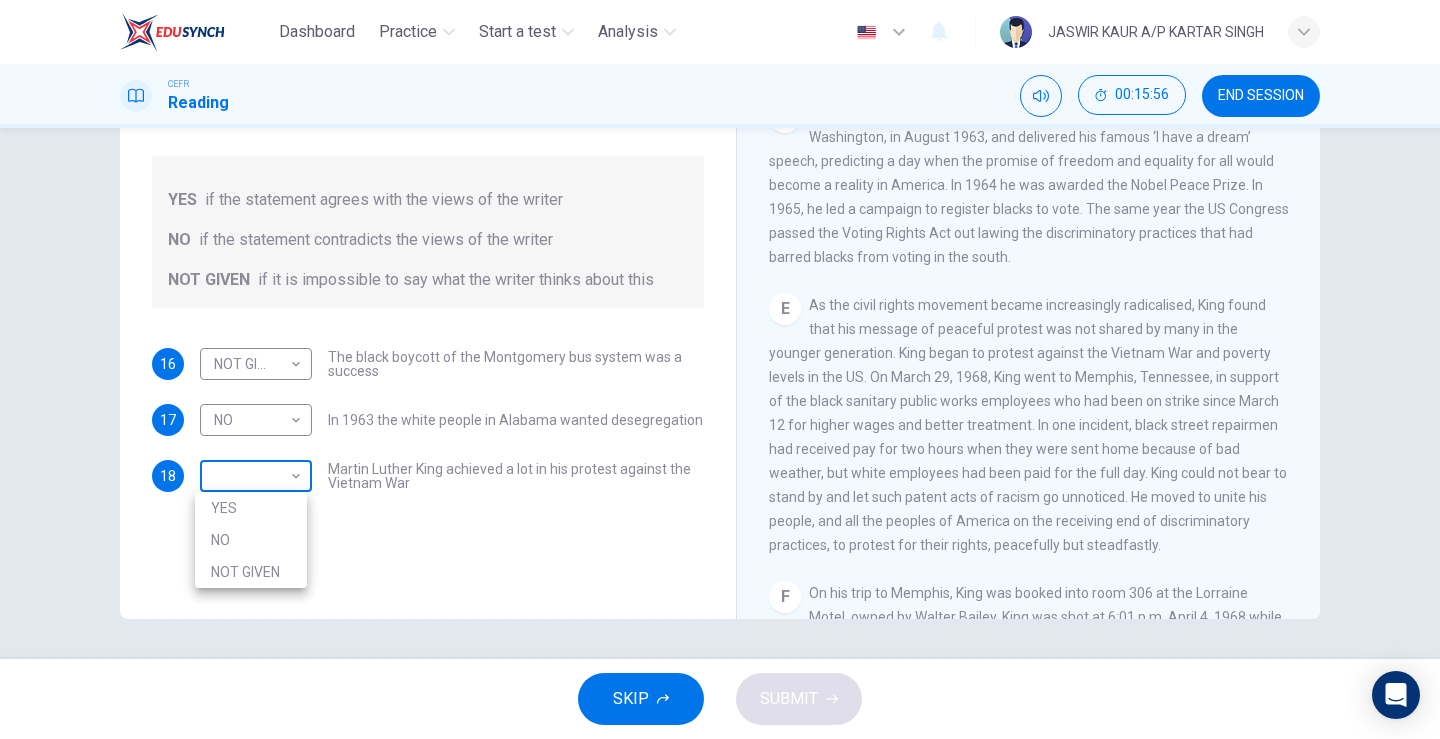 click on "Dashboard Practice Start a test Analysis English en ​ JASWIR KAUR A/P KARTAR SINGH CEFR Reading 00:15:56 END SESSION Questions 16 - 18 Do the following statements agree with the information given in the Reading Passage? In the space below, write YES if the statement agrees with the views of the writer NO if the statement contradicts the views of the writer NOT GIVEN if it is impossible to say what the writer thinks about this 16 NOT GIVEN NOT GIVEN ​ The black boycott of the [CITY] bus system was a success 17 NO NO ​ In 1963 the white people in [STATE] wanted desegregation 18 ​ ​ Martin Luther King achieved a lot in his protest against the Vietnam War Martin Luther King CLICK TO ZOOM Click to Zoom A B C D E F SKIP SUBMIT EduSynch - Online Language Proficiency Testing
Dashboard Practice Start a test Analysis Notifications © Copyright  2025 YES NO NOT GIVEN" at bounding box center [720, 369] 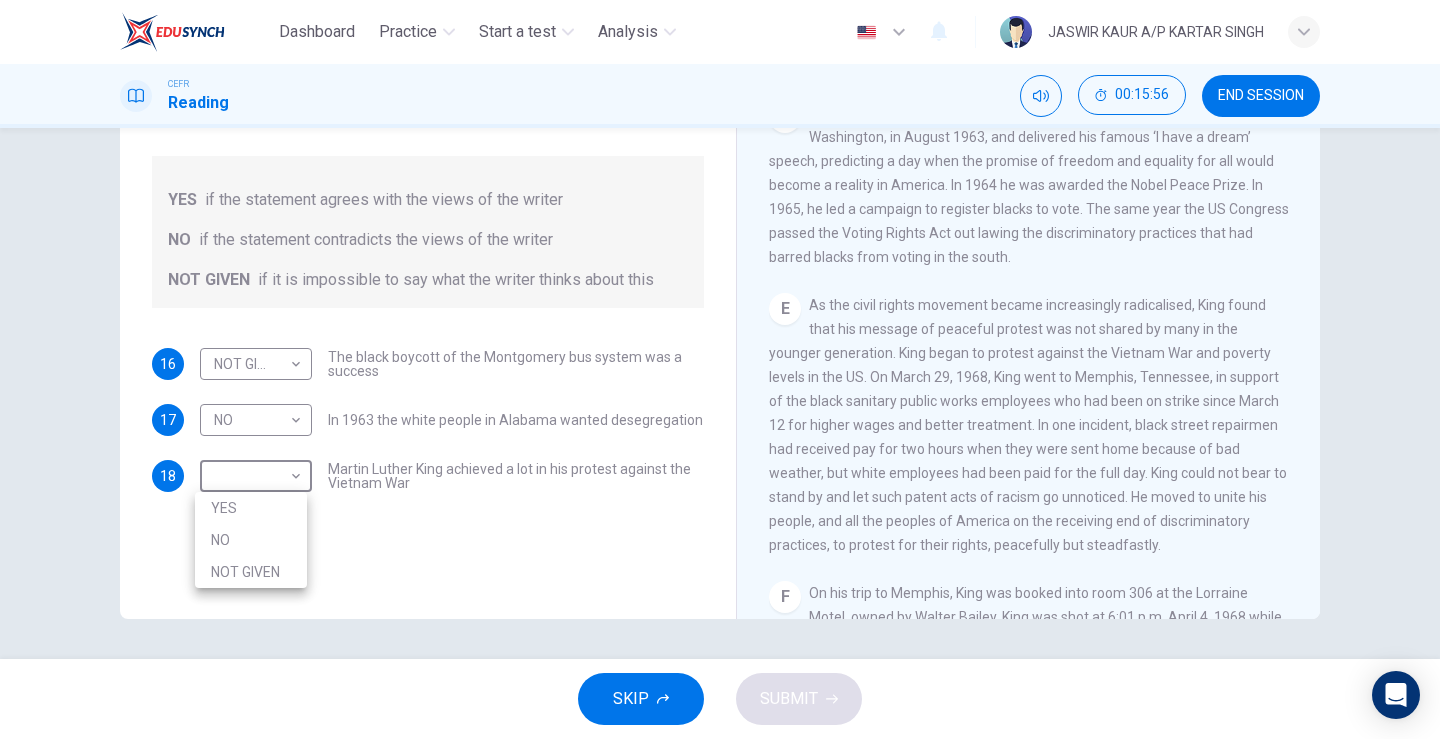 click at bounding box center (720, 369) 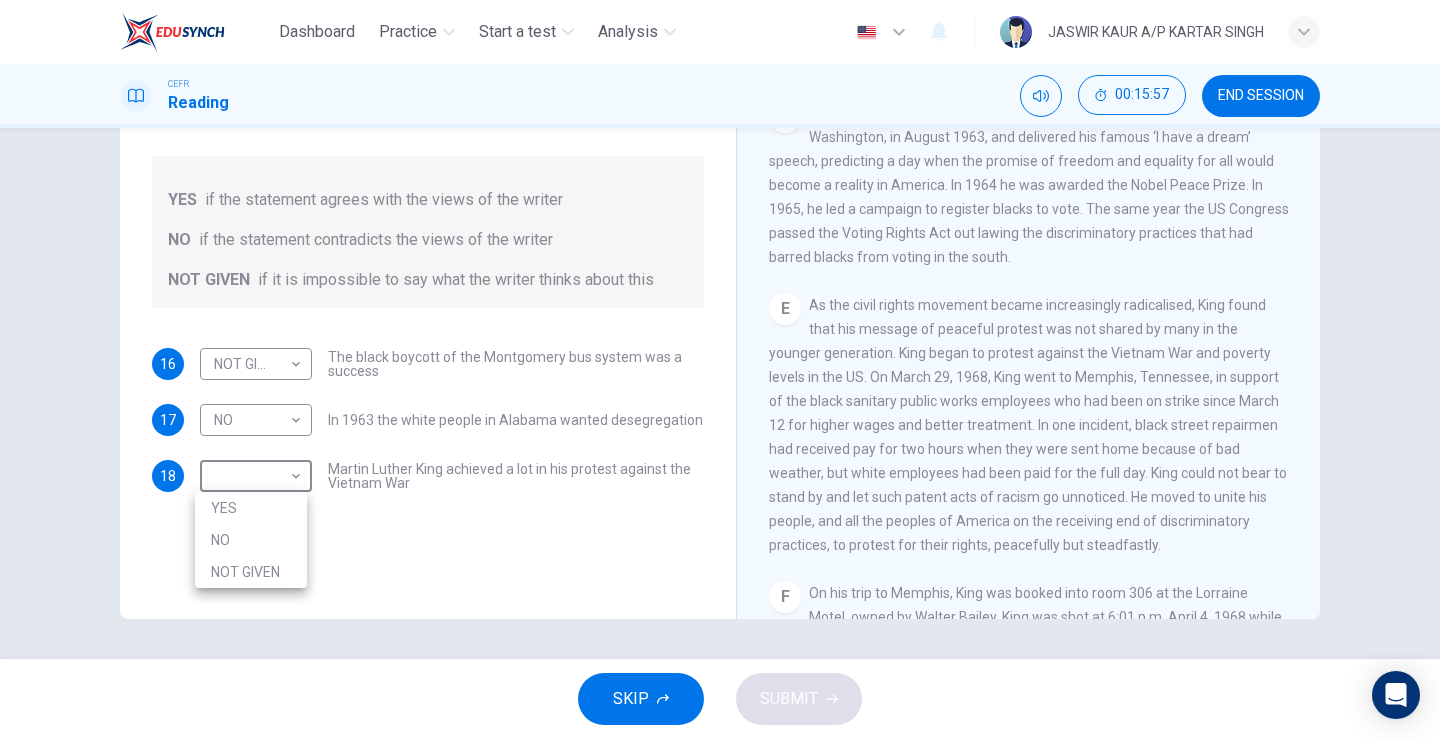drag, startPoint x: 291, startPoint y: 474, endPoint x: 273, endPoint y: 571, distance: 98.65597 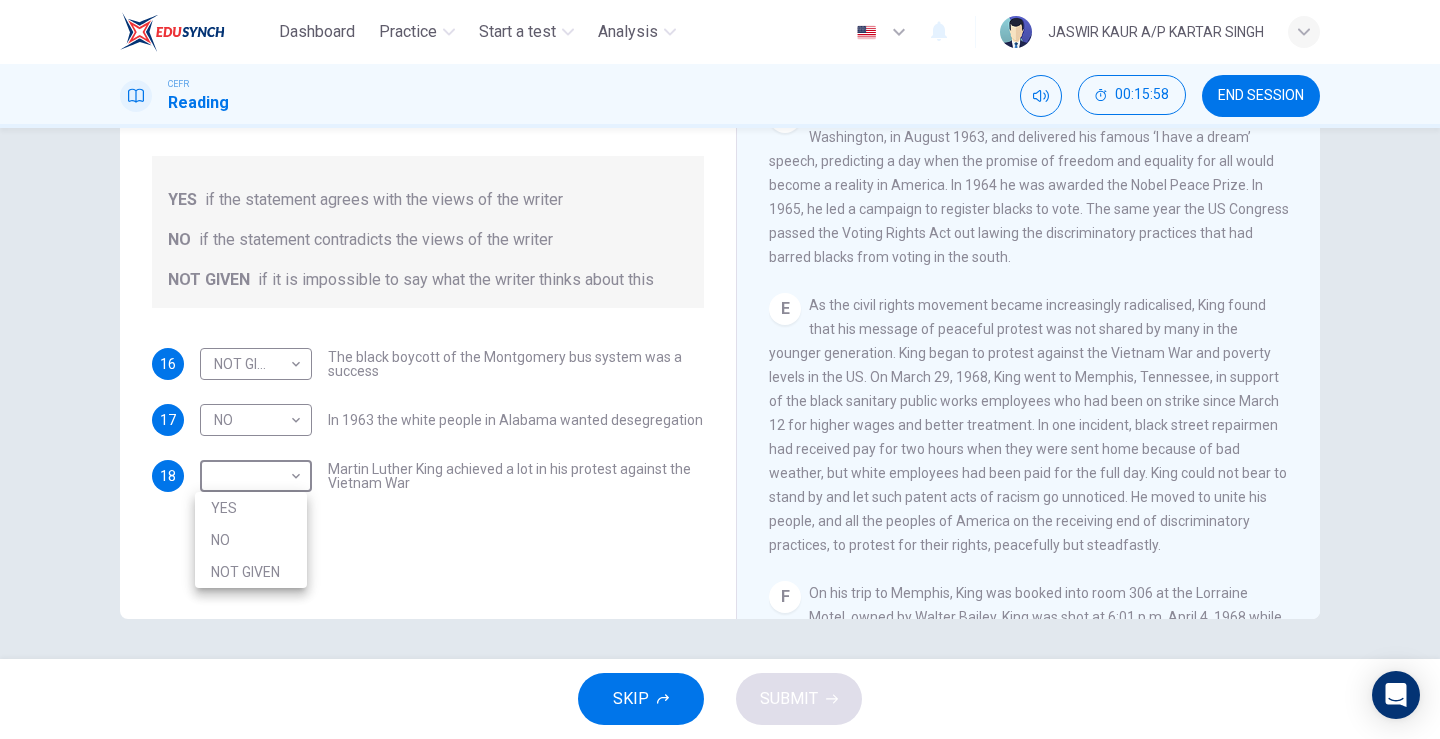 click on "NOT GIVEN" at bounding box center (251, 572) 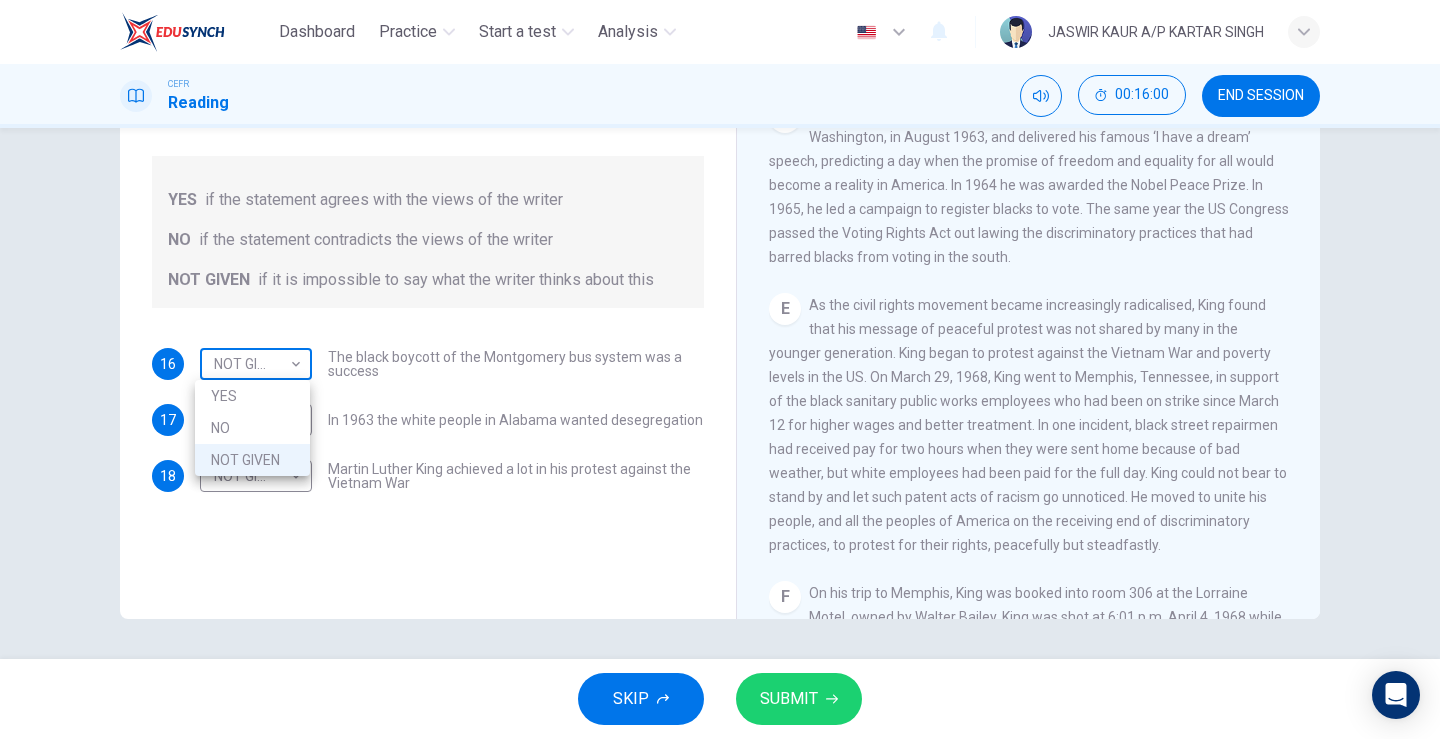 click on "Dashboard Practice Start a test Analysis English en ​ JASWIR KAUR A/P KARTAR SINGH CEFR Reading 00:16:00 END SESSION Questions 16 - 18 Do the following statements agree with the information given in the Reading Passage? In the space below, write YES if the statement agrees with the views of the writer NO if the statement contradicts the views of the writer NOT GIVEN if it is impossible to say what the writer thinks about this 16 NOT GIVEN NOT GIVEN ​ The black boycott of the [CITY] bus system was a success 17 NO NO ​ In 1963 the white people in [STATE] wanted desegregation 18 NOT GIVEN NOT GIVEN ​ Martin Luther King achieved a lot in his protest against the Vietnam War Martin Luther King CLICK TO ZOOM Click to Zoom A B C D E F SKIP SUBMIT EduSynch - Online Language Proficiency Testing
Dashboard Practice Start a test Analysis Notifications © Copyright  2025 YES NO NOT GIVEN" at bounding box center (720, 369) 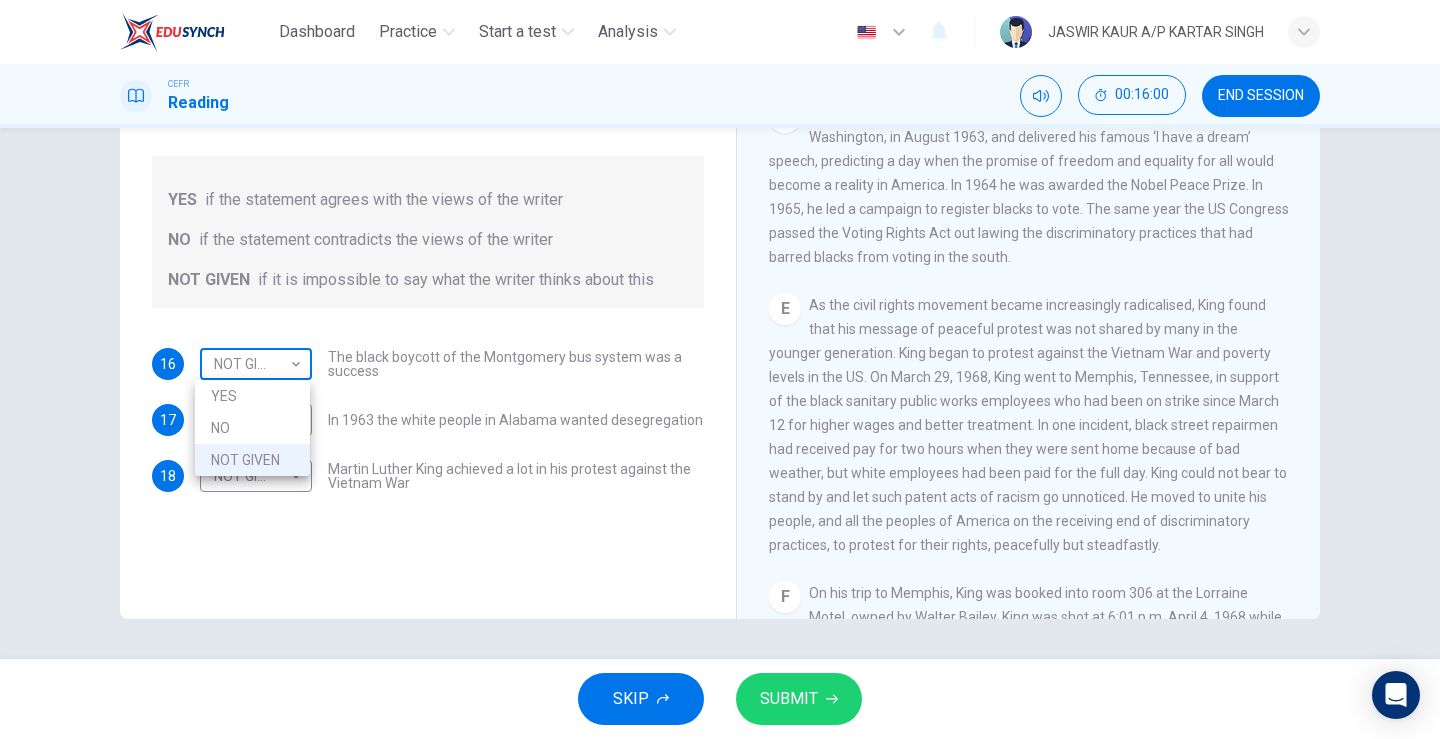click on "Dashboard Practice Start a test Analysis English en ​ JASWIR KAUR A/P KARTAR SINGH CEFR Reading 00:16:00 END SESSION Questions 16 - 18 Do the following statements agree with the information given in the Reading Passage? In the space below, write YES if the statement agrees with the views of the writer NO if the statement contradicts the views of the writer NOT GIVEN if it is impossible to say what the writer thinks about this 16 NOT GIVEN NOT GIVEN ​ The black boycott of the [CITY] bus system was a success 17 NO NO ​ In 1963 the white people in [STATE] wanted desegregation 18 NOT GIVEN NOT GIVEN ​ Martin Luther King achieved a lot in his protest against the Vietnam War Martin Luther King CLICK TO ZOOM Click to Zoom A B C D E F SKIP SUBMIT EduSynch - Online Language Proficiency Testing
Dashboard Practice Start a test Analysis Notifications © Copyright  2025 YES NO NOT GIVEN" at bounding box center [720, 369] 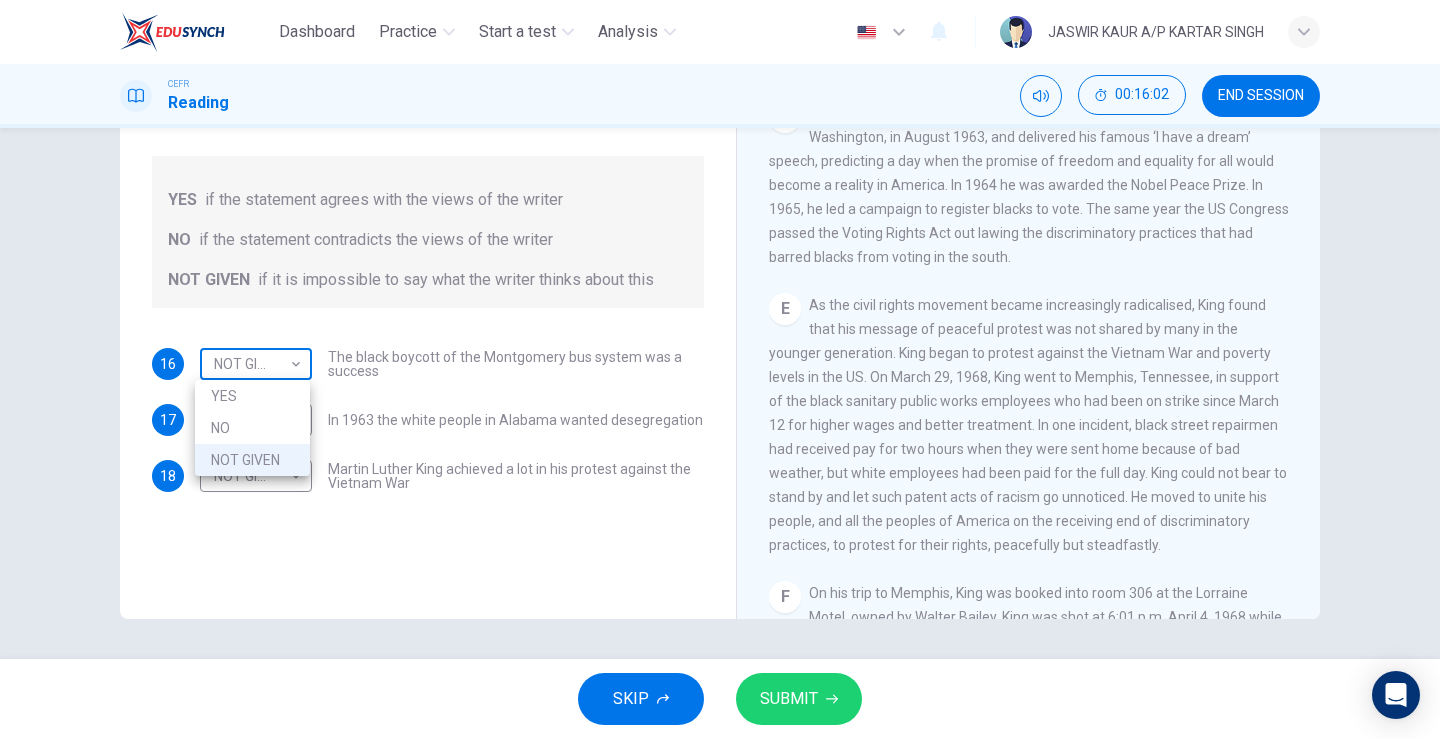 click on "Dashboard Practice Start a test Analysis English en ​ [FIRST] [LAST] A/P [PERSON] CEFR Reading 00:16:02 END SESSION Questions 16 - 18 Do the following statements agree with the information given in the Reading Passage? In the space below, write YES if the statement agrees with the views of the writer NO if the statement contradicts the views of the writer NOT GIVEN if it is impossible to say what the writer thinks about this 16 NOT GIVEN NOT GIVEN ​ The black boycott of the Montgomery bus system was a success 17 NO NO ​ In 1963 the white people in [STATE] wanted desegregation 18 NOT GIVEN NOT GIVEN ​ Martin Luther King achieved a lot in his protest against the Vietnam War Martin Luther King CLICK TO ZOOM Click to Zoom A B C D E F SKIP SUBMIT EduSynch - Online Language Proficiency Testing
Dashboard Practice Start a test Analysis Notifications © Copyright  2025 YES NO NOT GIVEN" at bounding box center [720, 369] 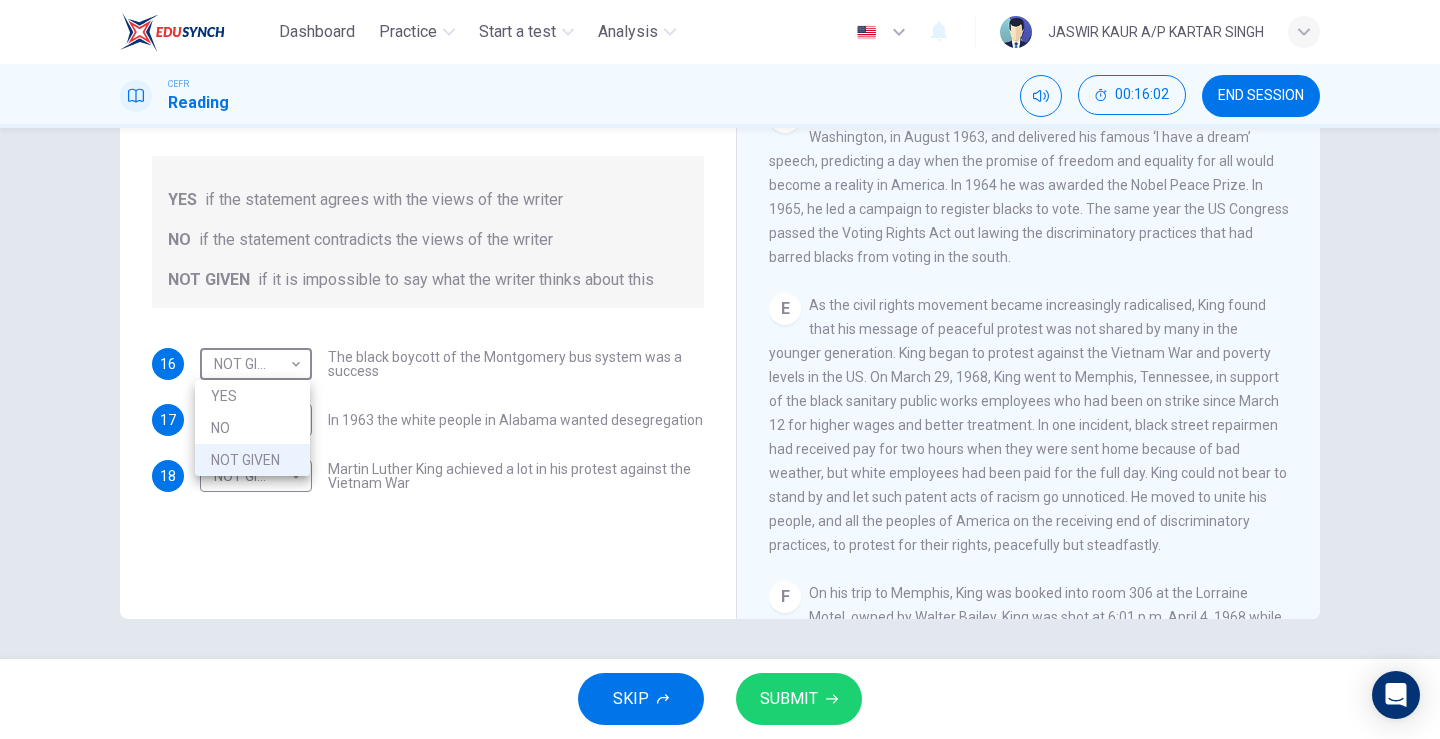 click on "YES" at bounding box center [252, 396] 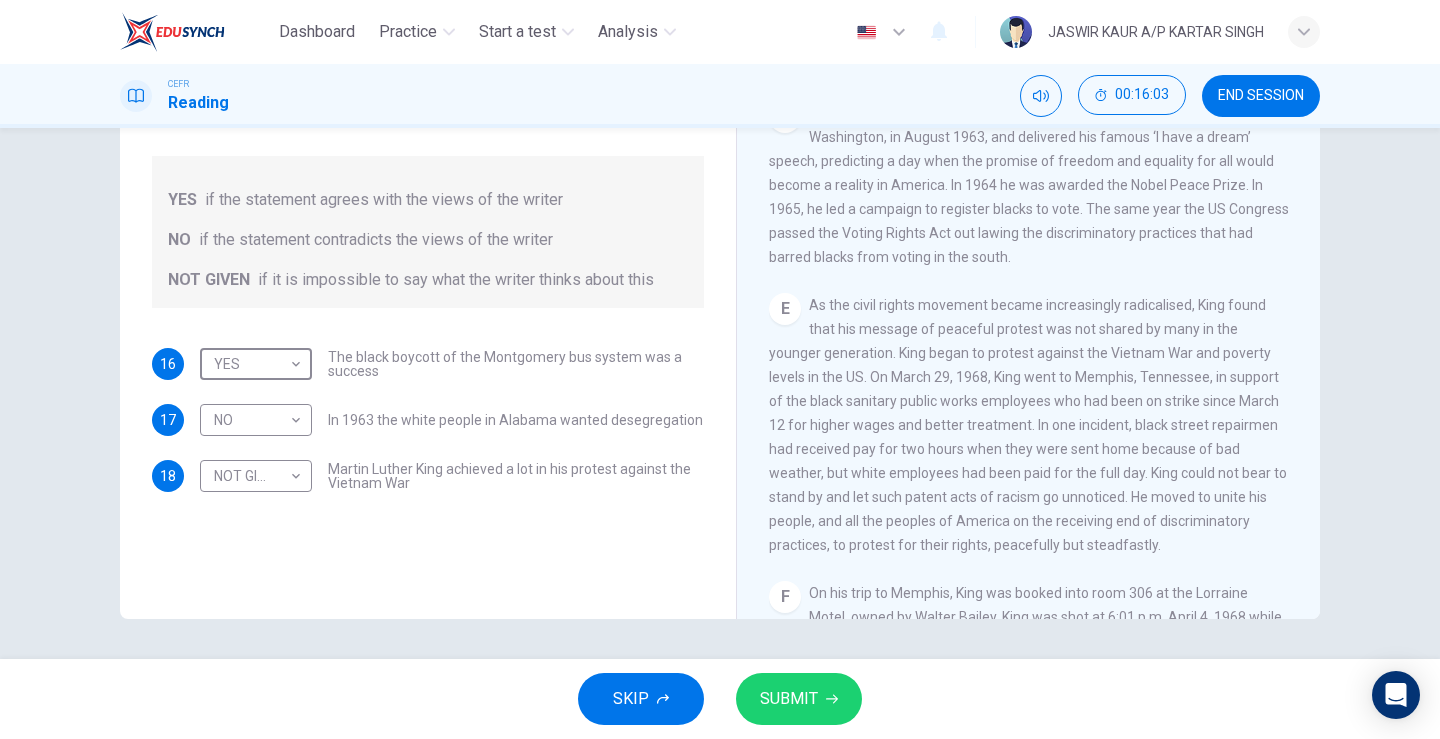 click on "SUBMIT" at bounding box center (789, 699) 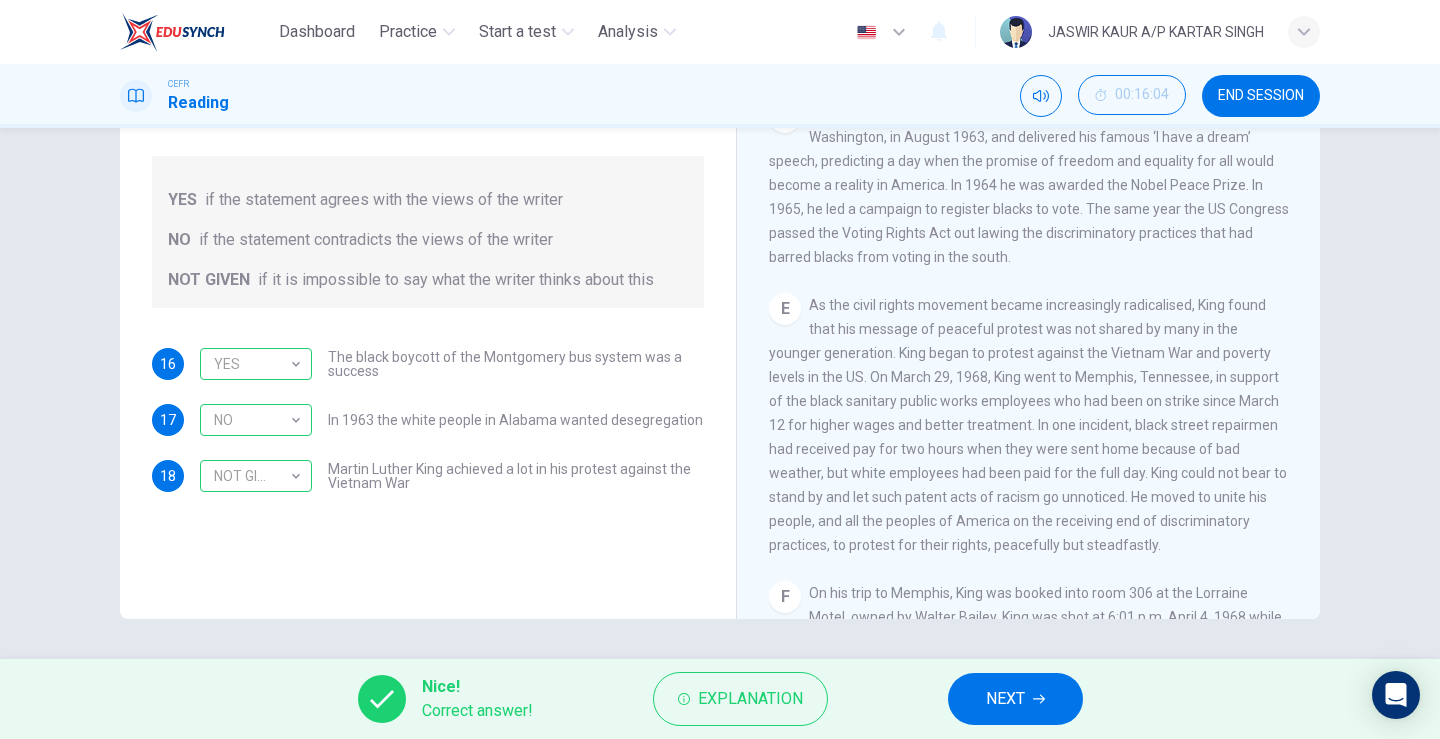 click on "NEXT" at bounding box center [1005, 699] 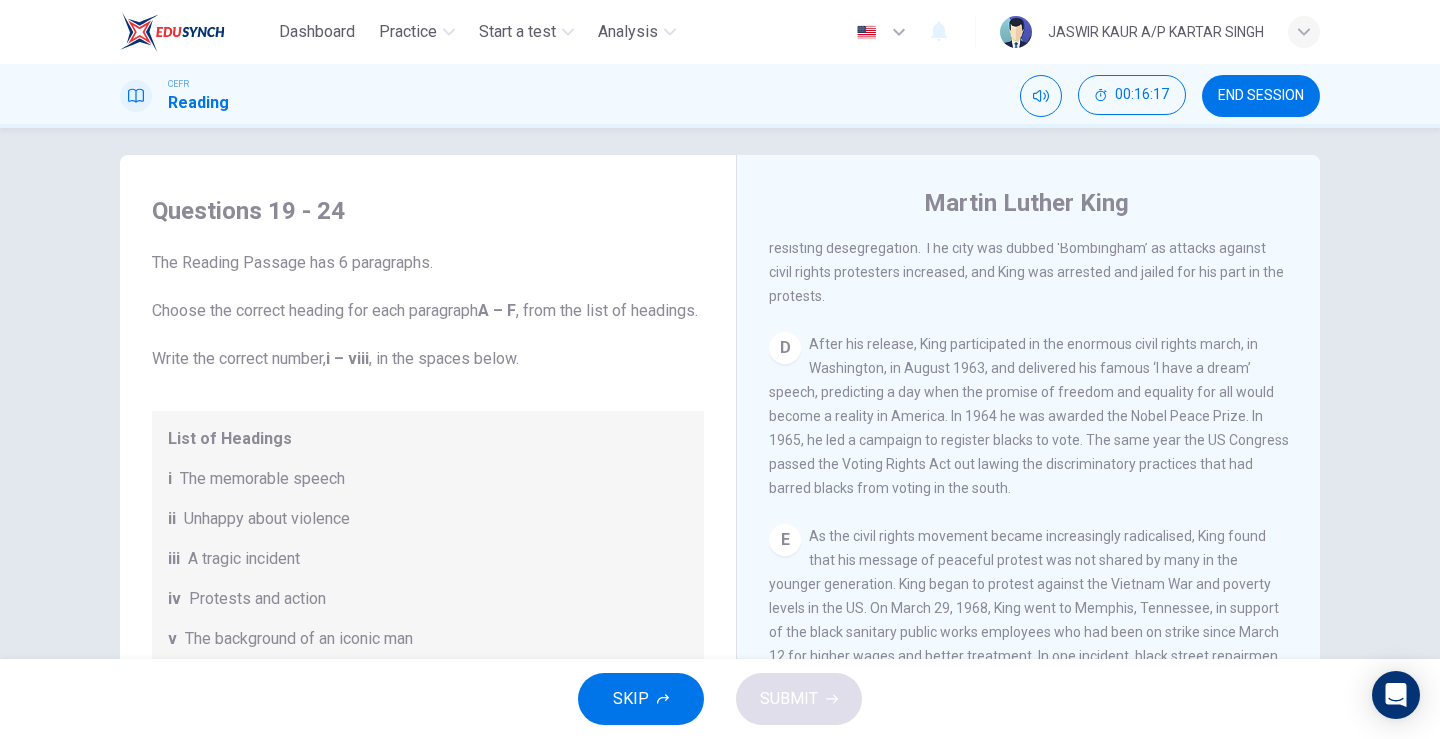 scroll, scrollTop: 0, scrollLeft: 0, axis: both 